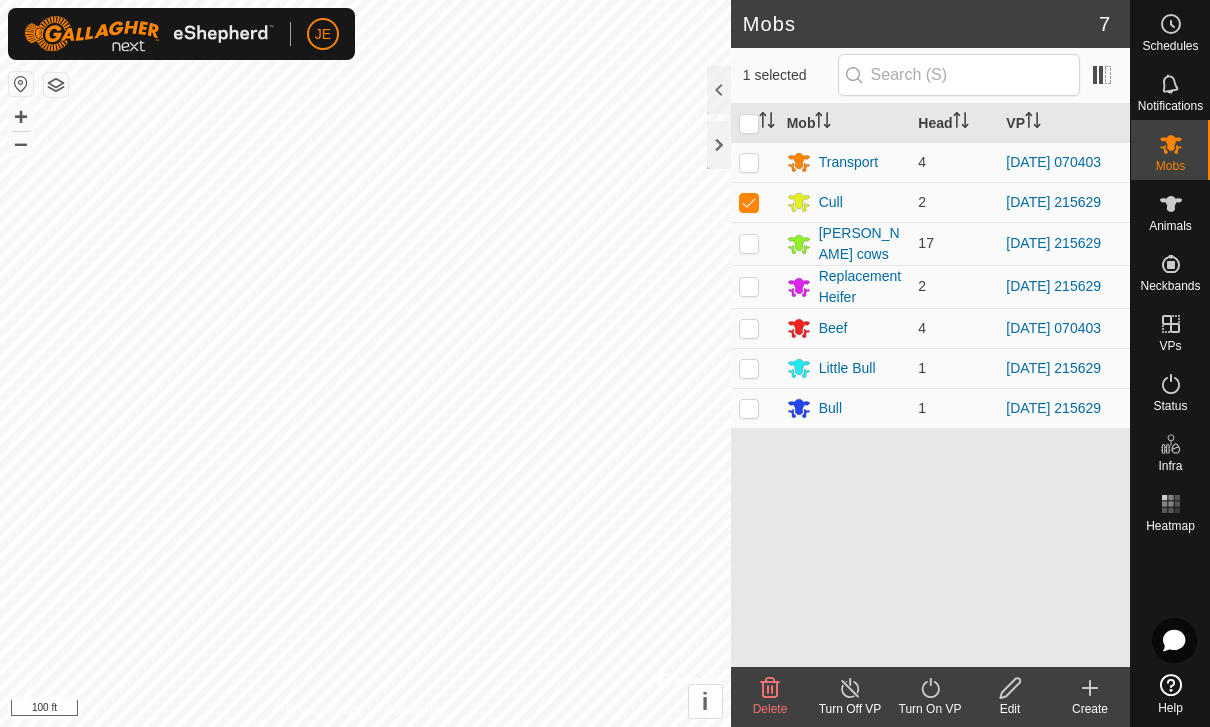 scroll, scrollTop: 0, scrollLeft: 0, axis: both 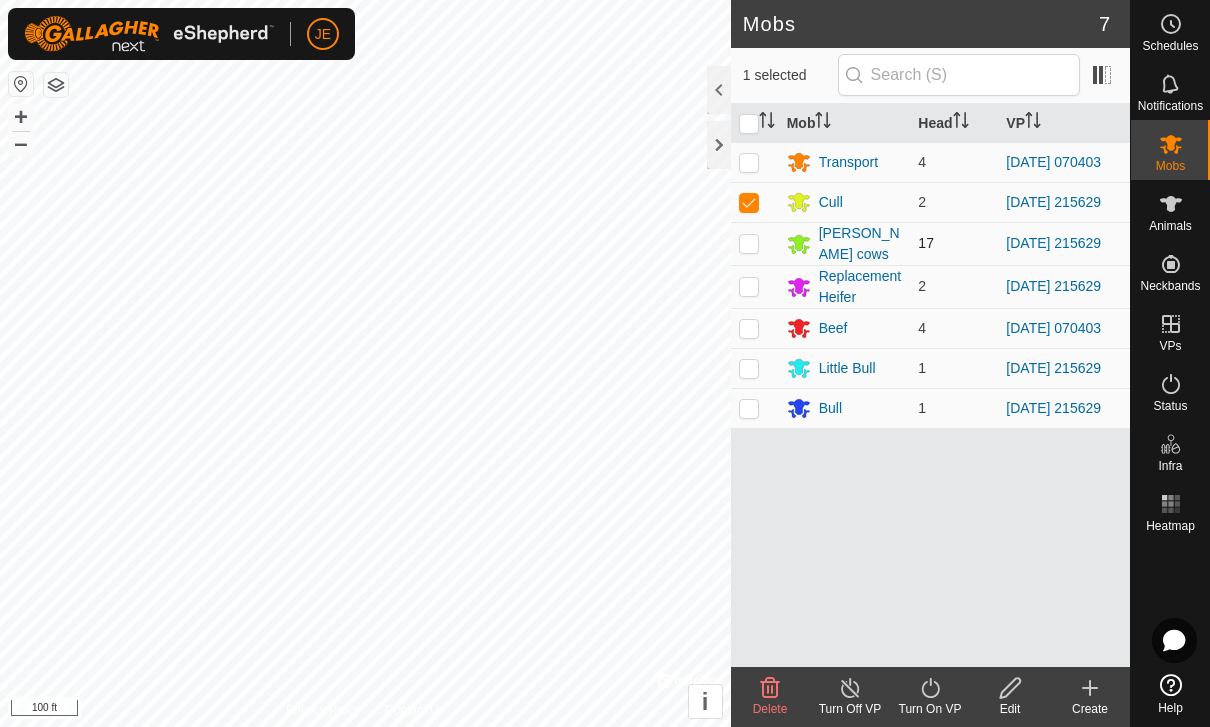 click at bounding box center (755, 243) 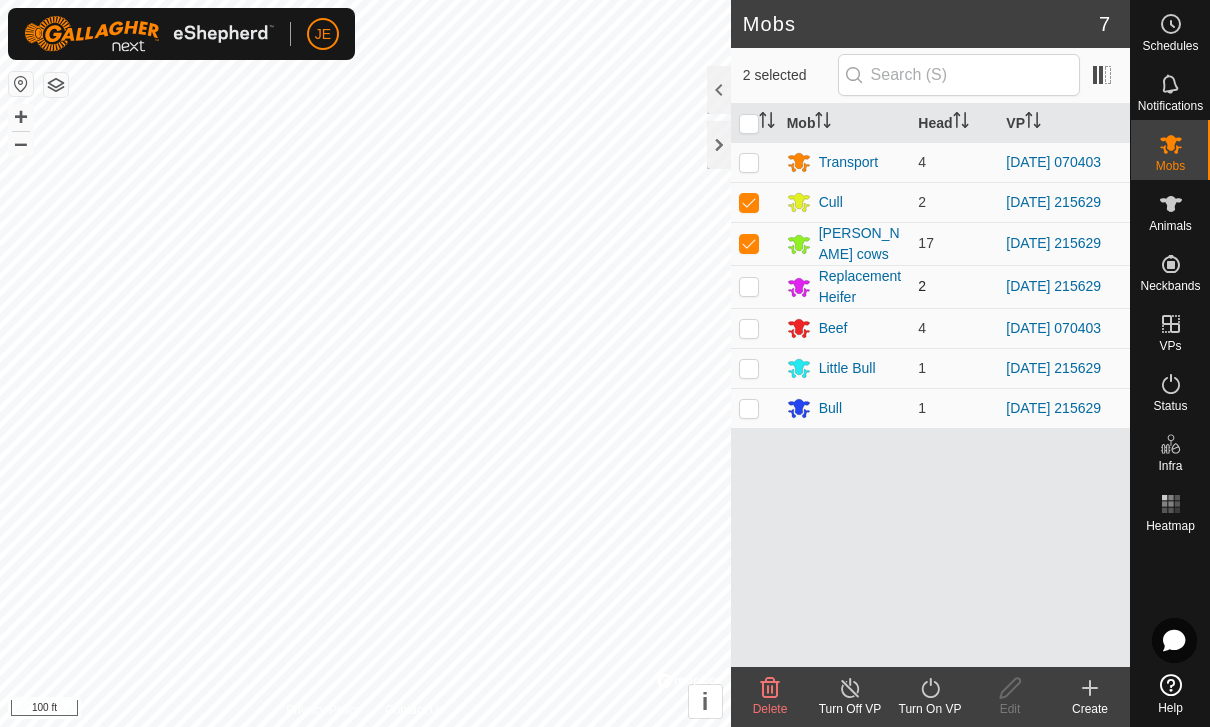 click at bounding box center (755, 286) 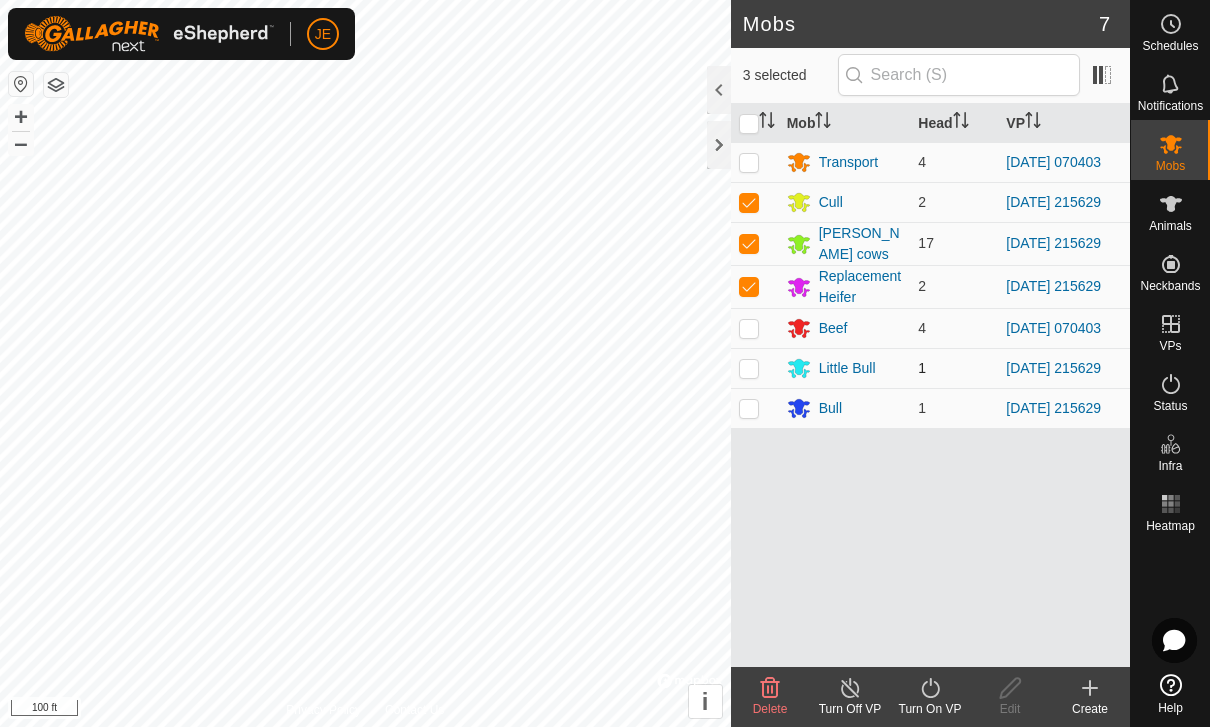 click at bounding box center (749, 368) 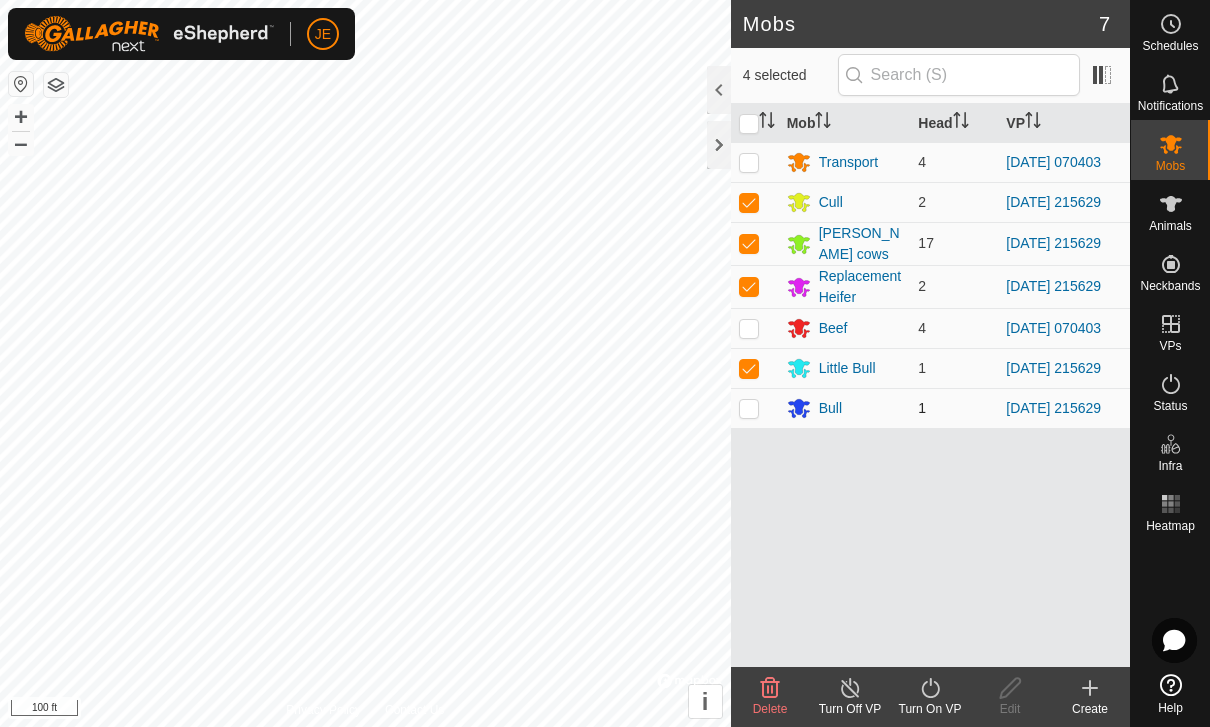 click at bounding box center [749, 408] 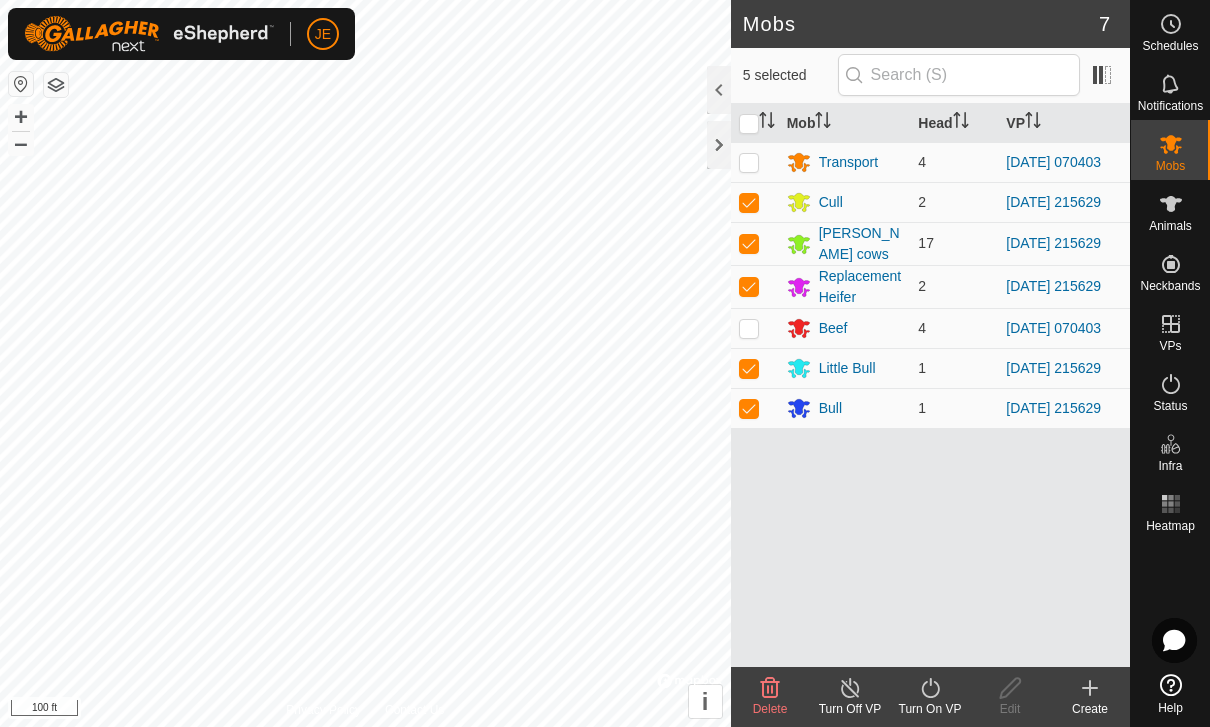 click 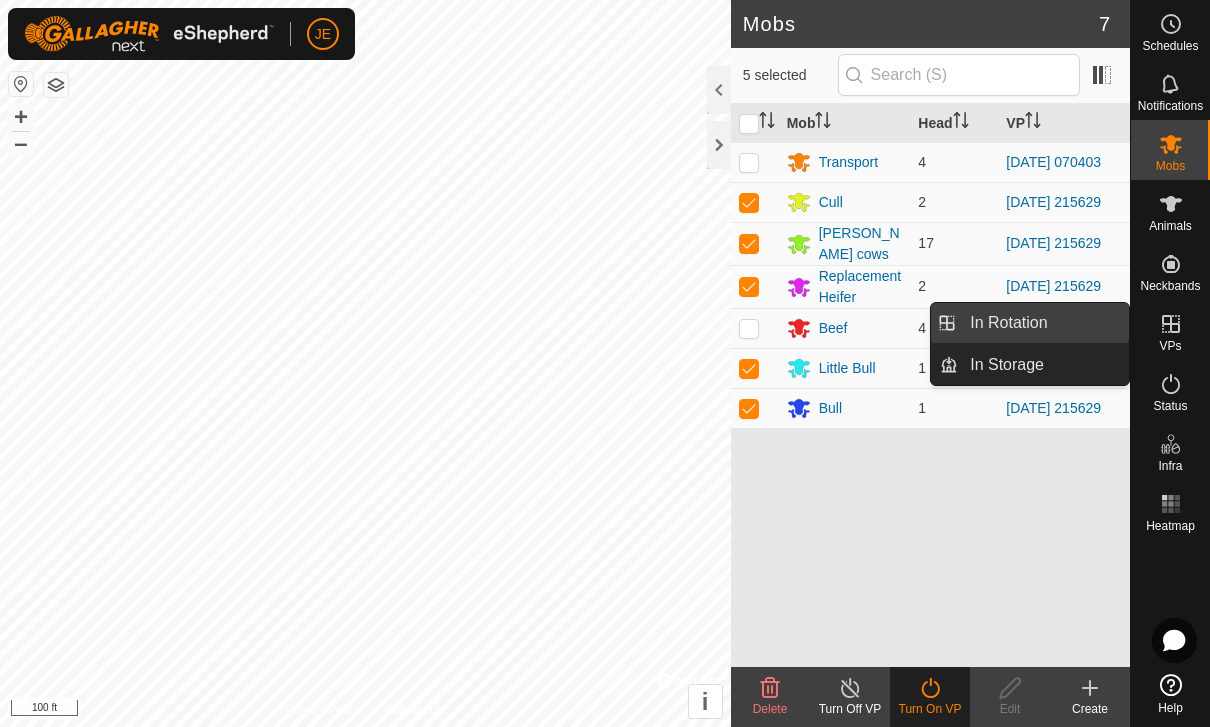 click on "In Rotation" at bounding box center (1043, 323) 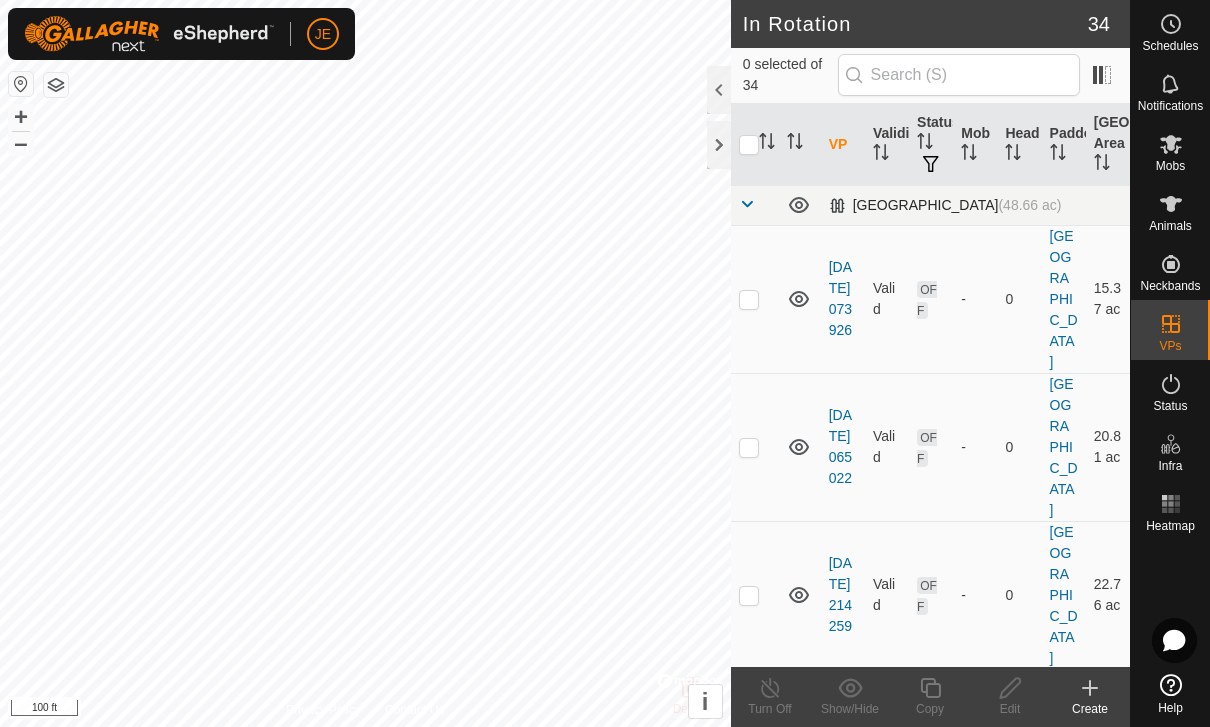 click at bounding box center (747, 204) 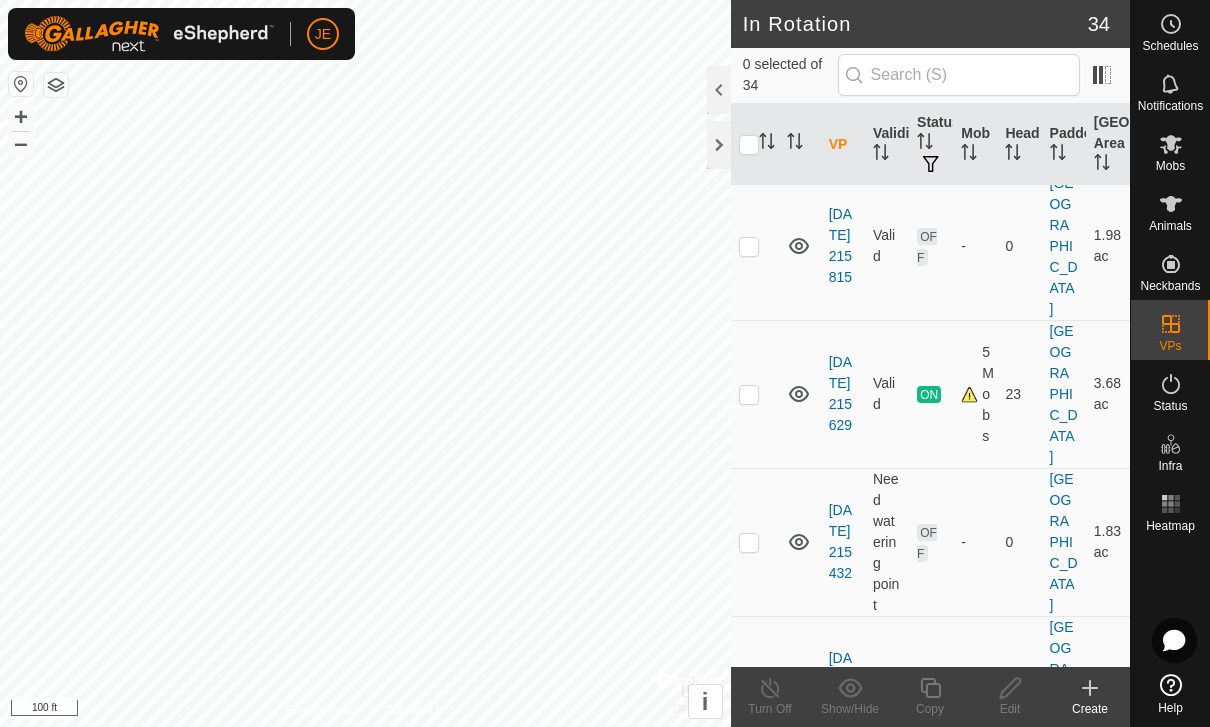 scroll, scrollTop: 365, scrollLeft: 0, axis: vertical 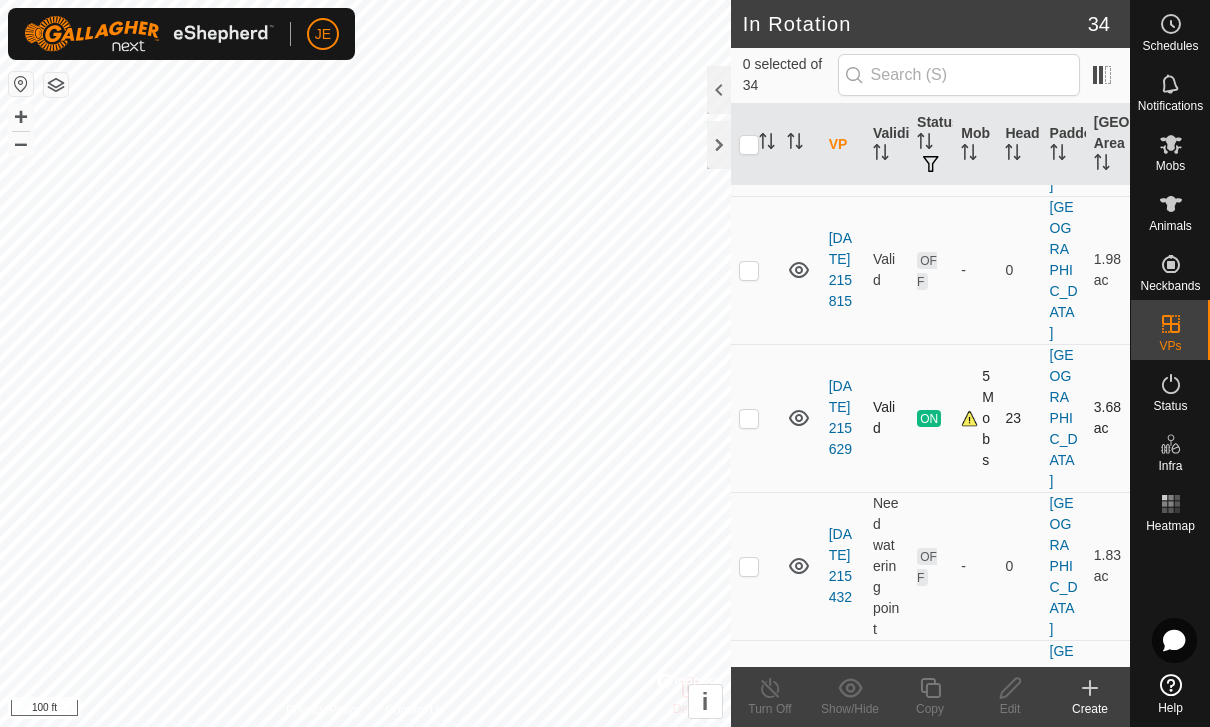 click at bounding box center [749, 418] 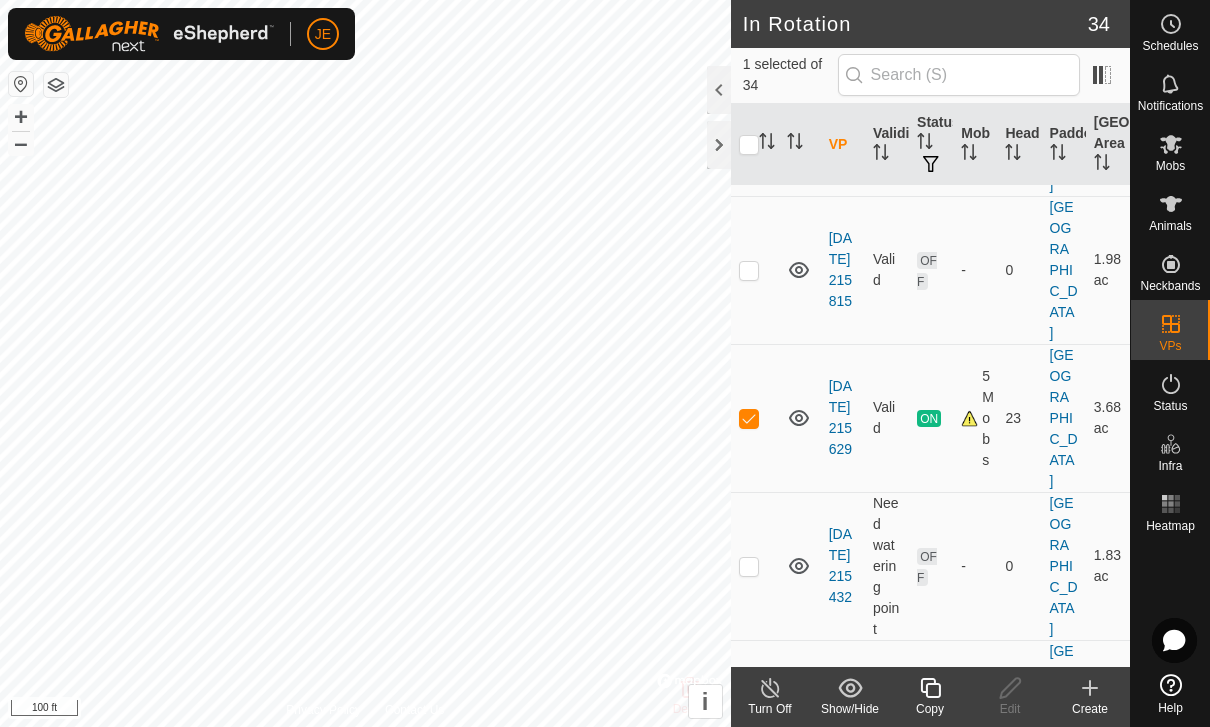 click 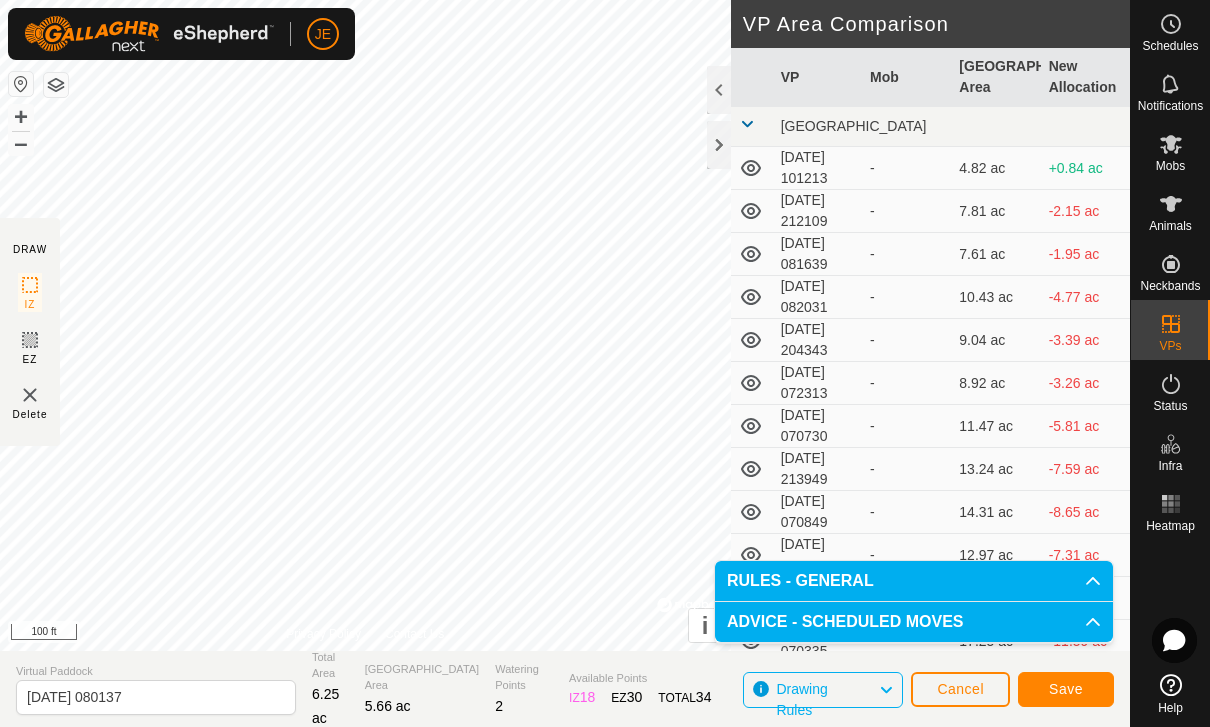 click on "Save" 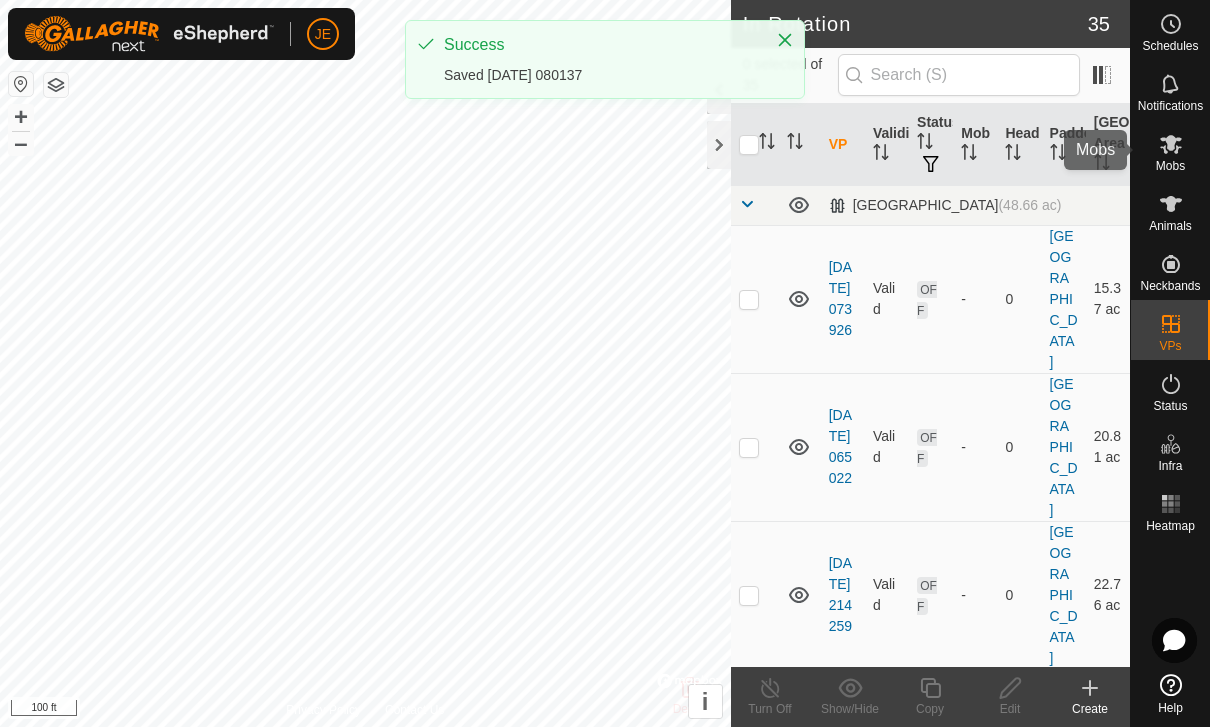 click 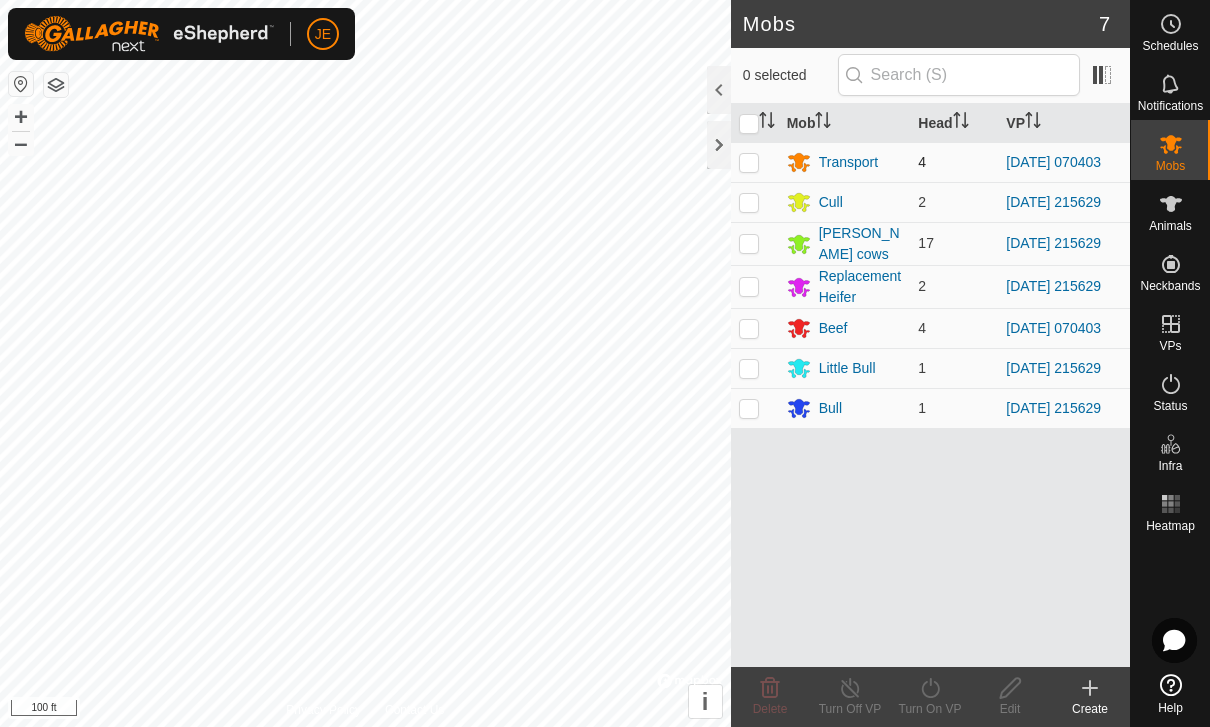 click at bounding box center [755, 162] 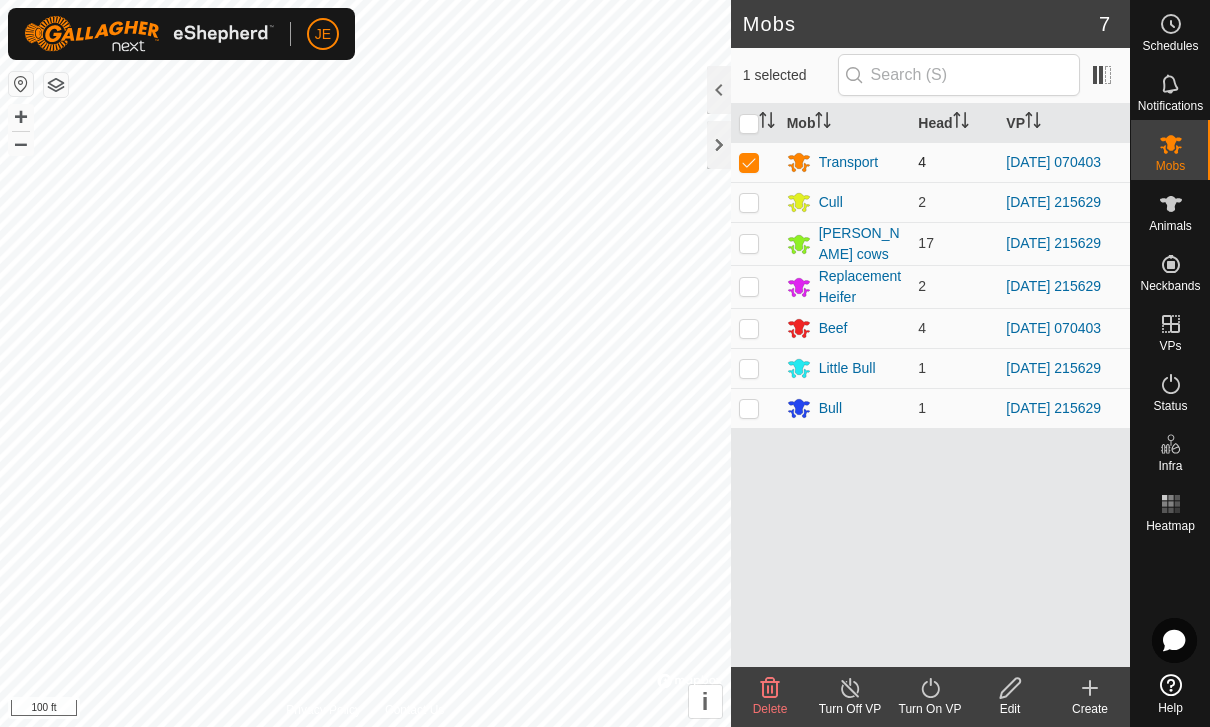 click at bounding box center (749, 162) 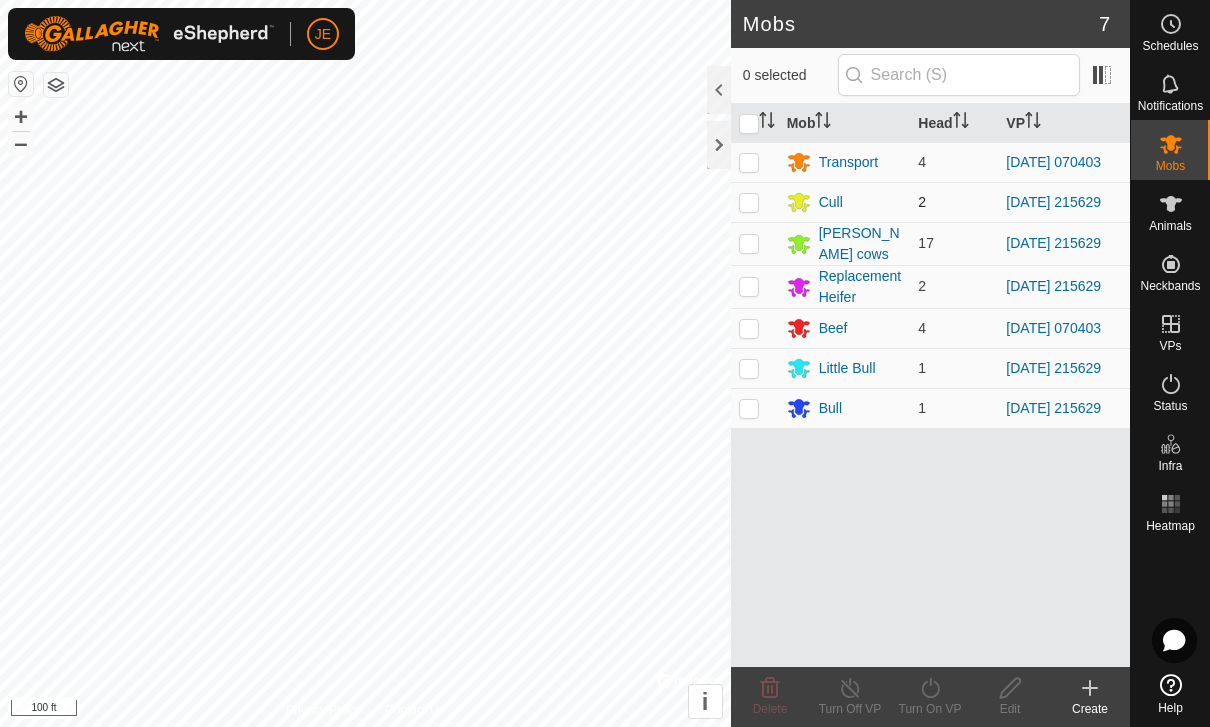 click at bounding box center [749, 202] 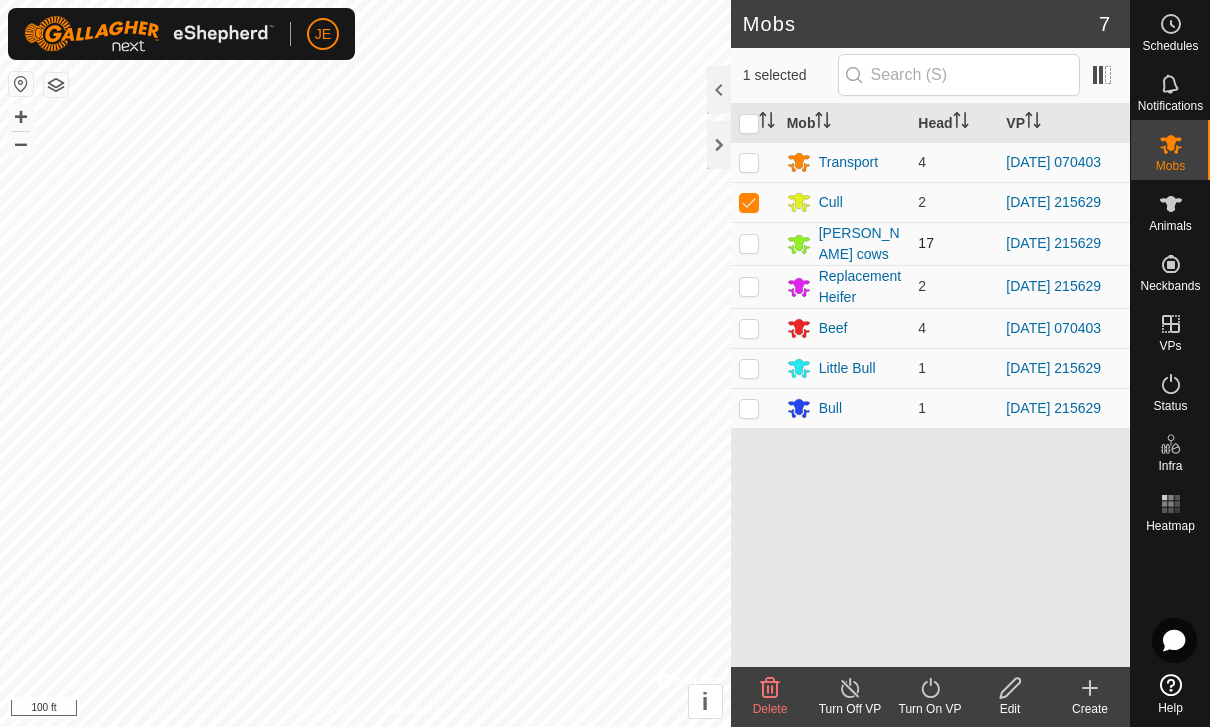 click at bounding box center [755, 243] 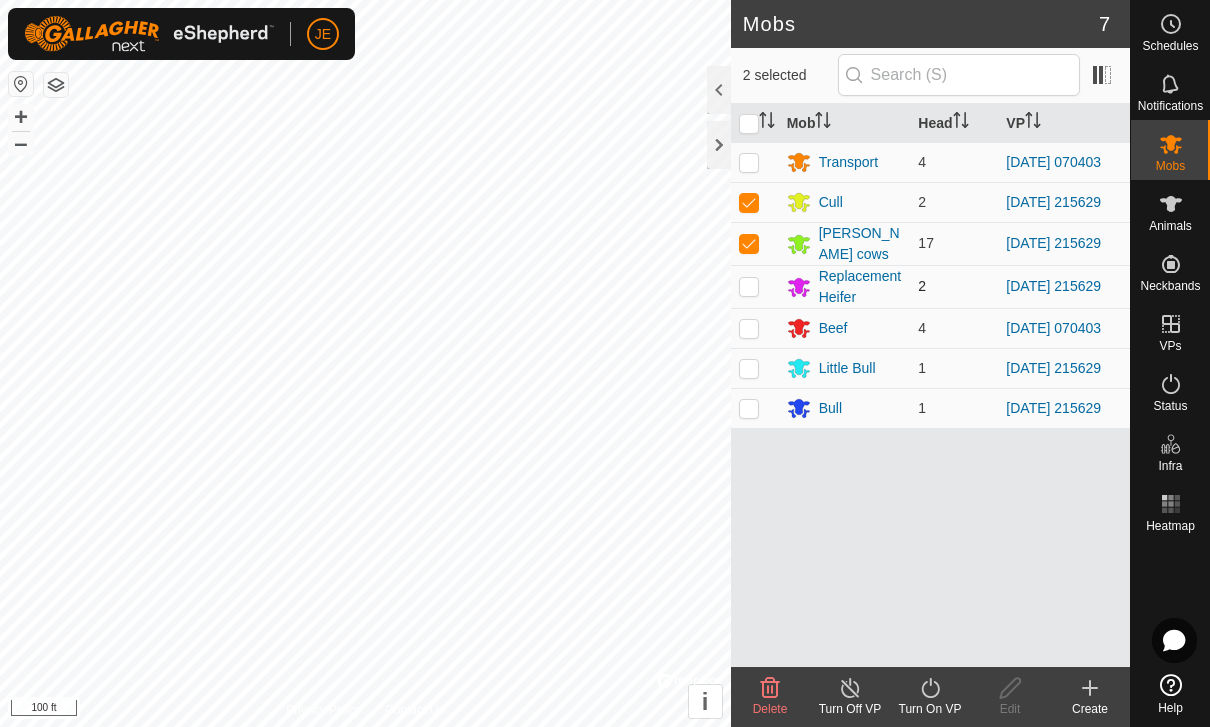 click at bounding box center [749, 286] 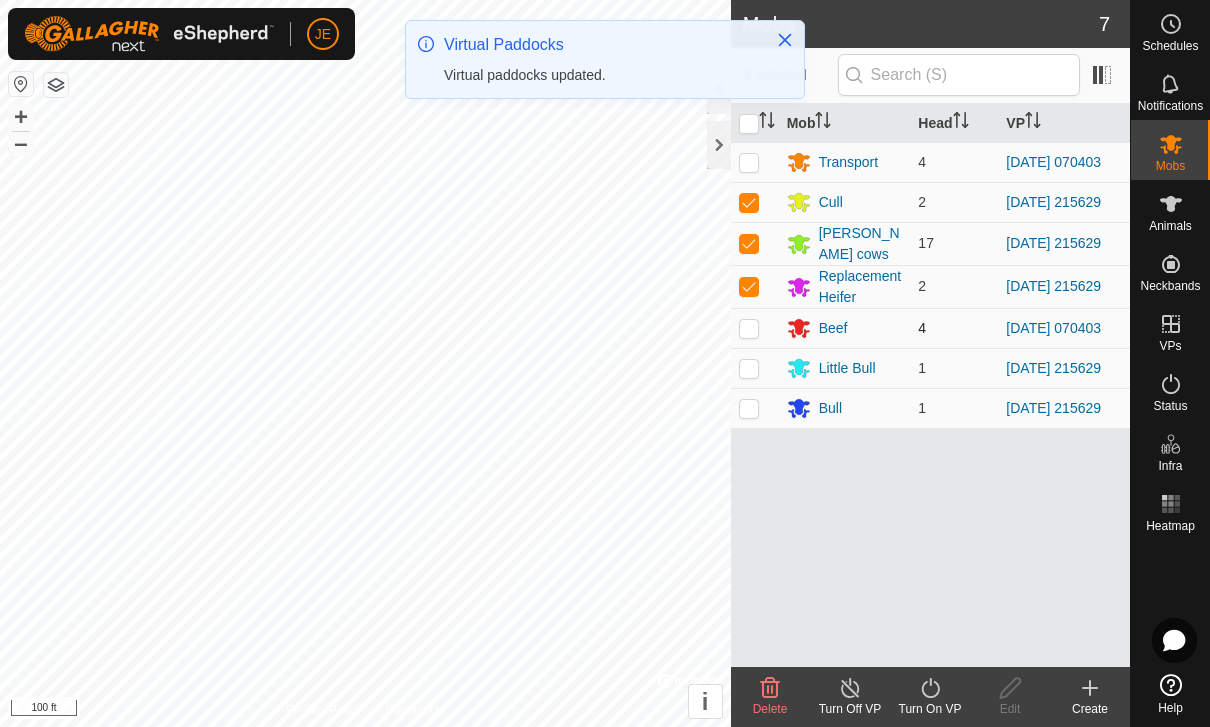 click at bounding box center [755, 328] 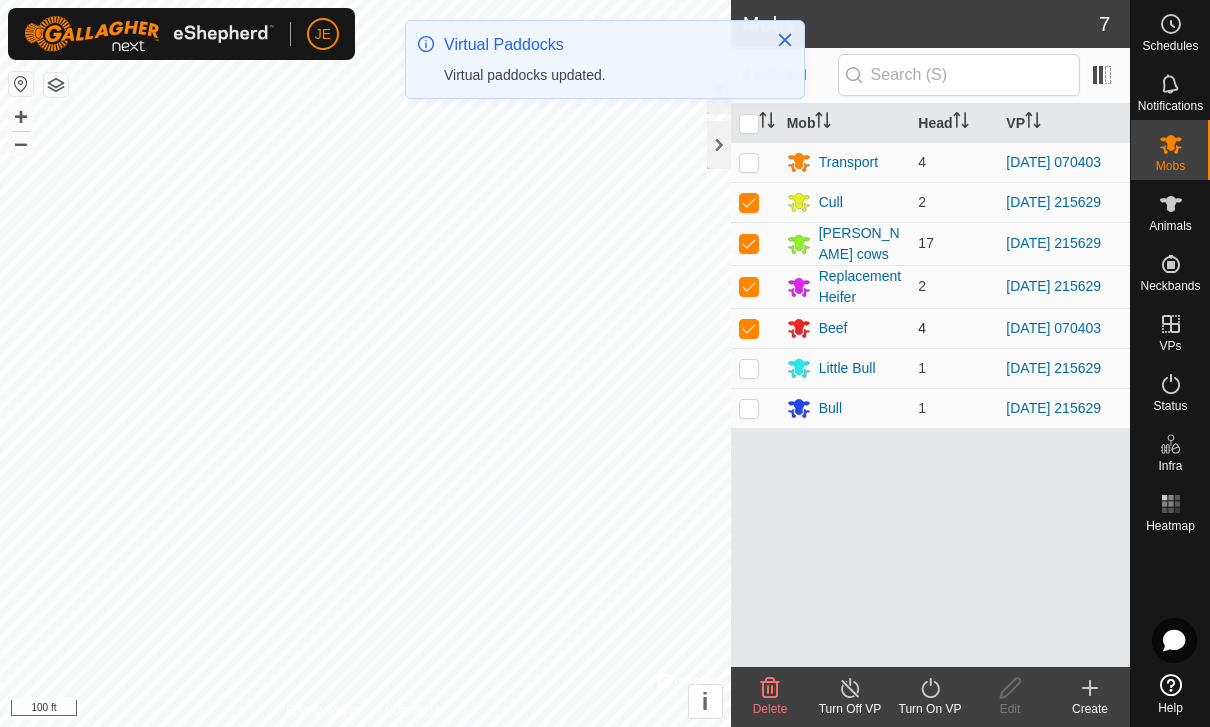 click at bounding box center (755, 328) 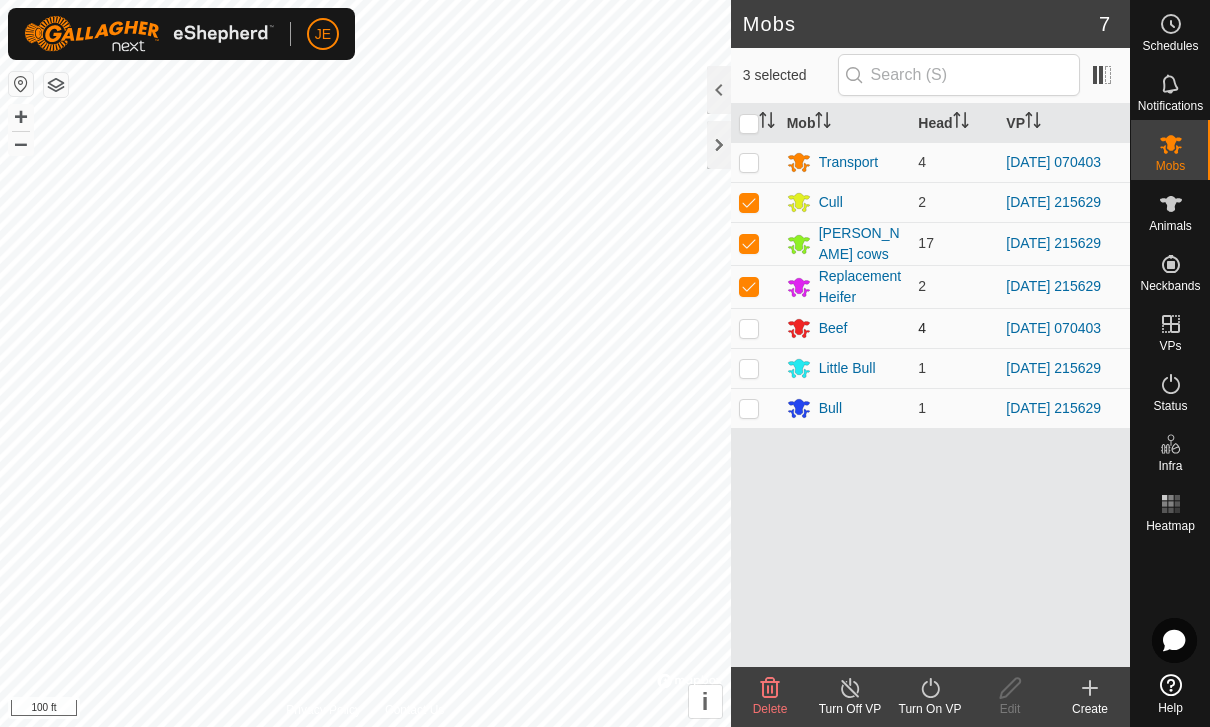 click at bounding box center [755, 328] 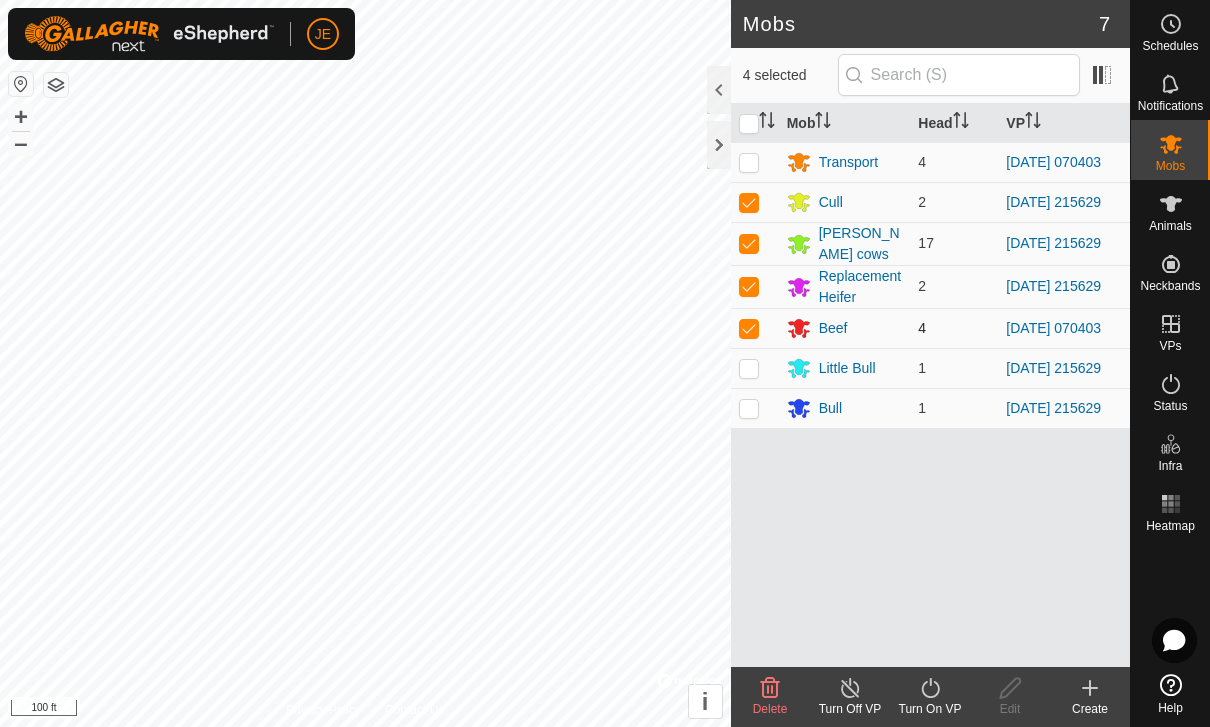 click at bounding box center [749, 328] 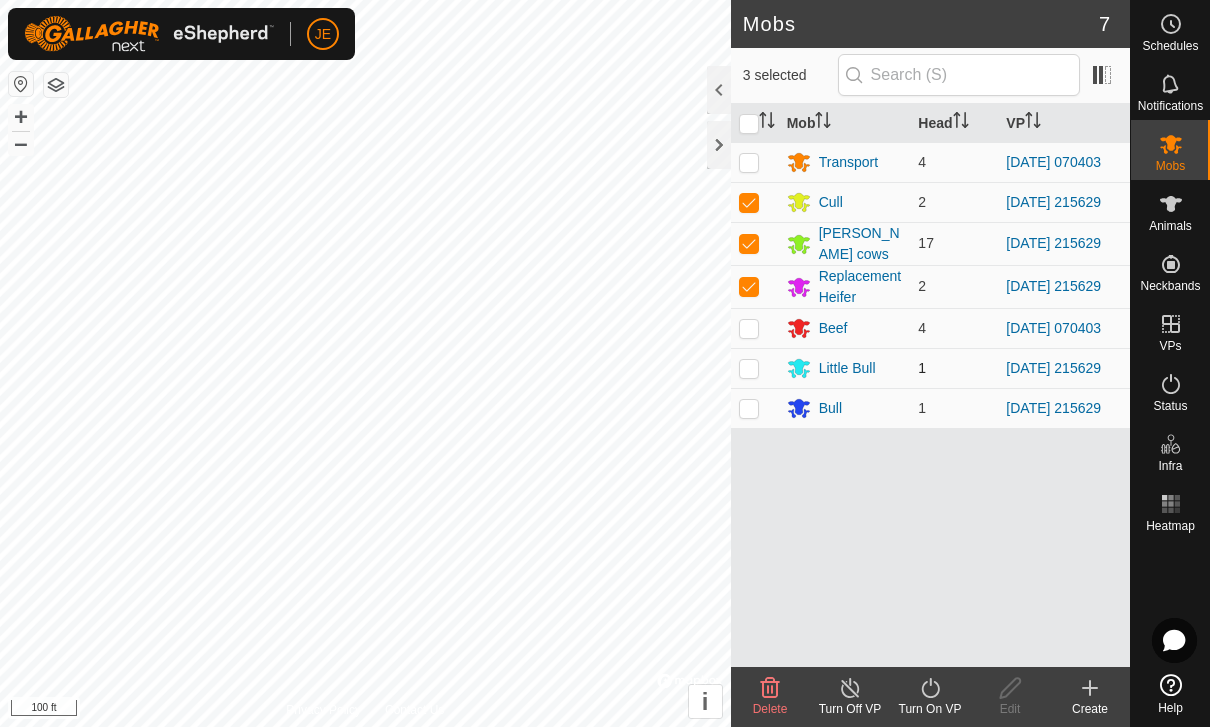 click at bounding box center [749, 368] 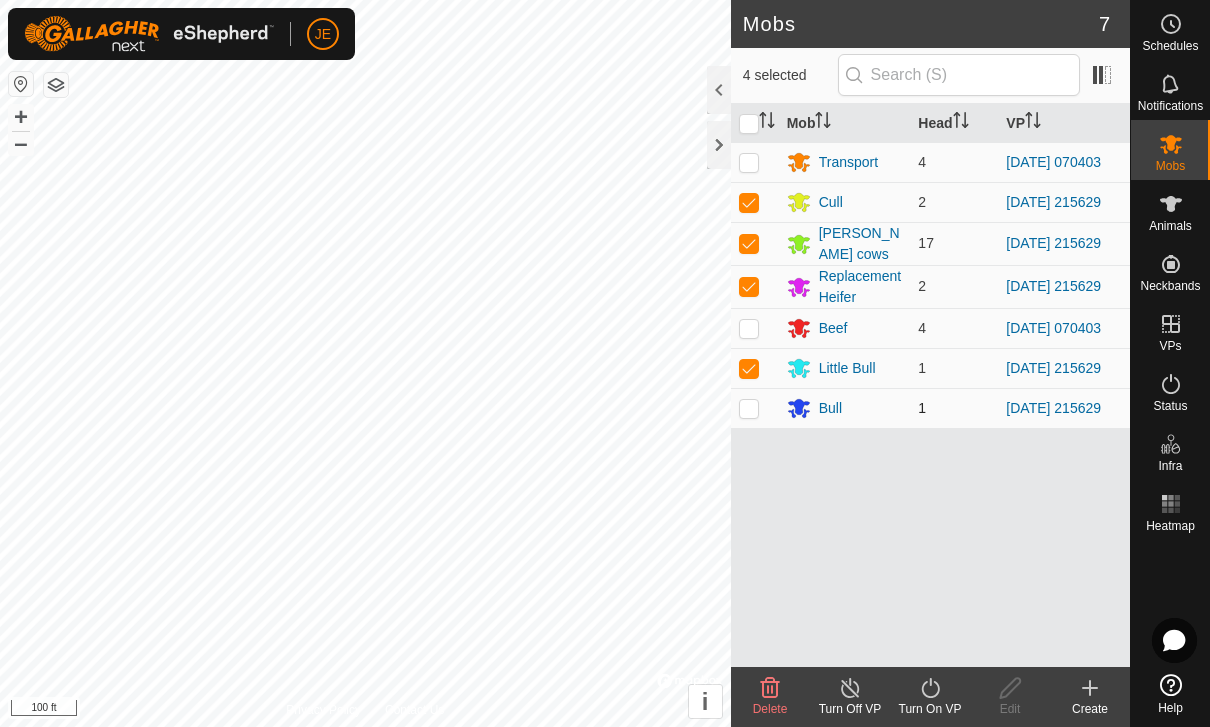 click at bounding box center (749, 408) 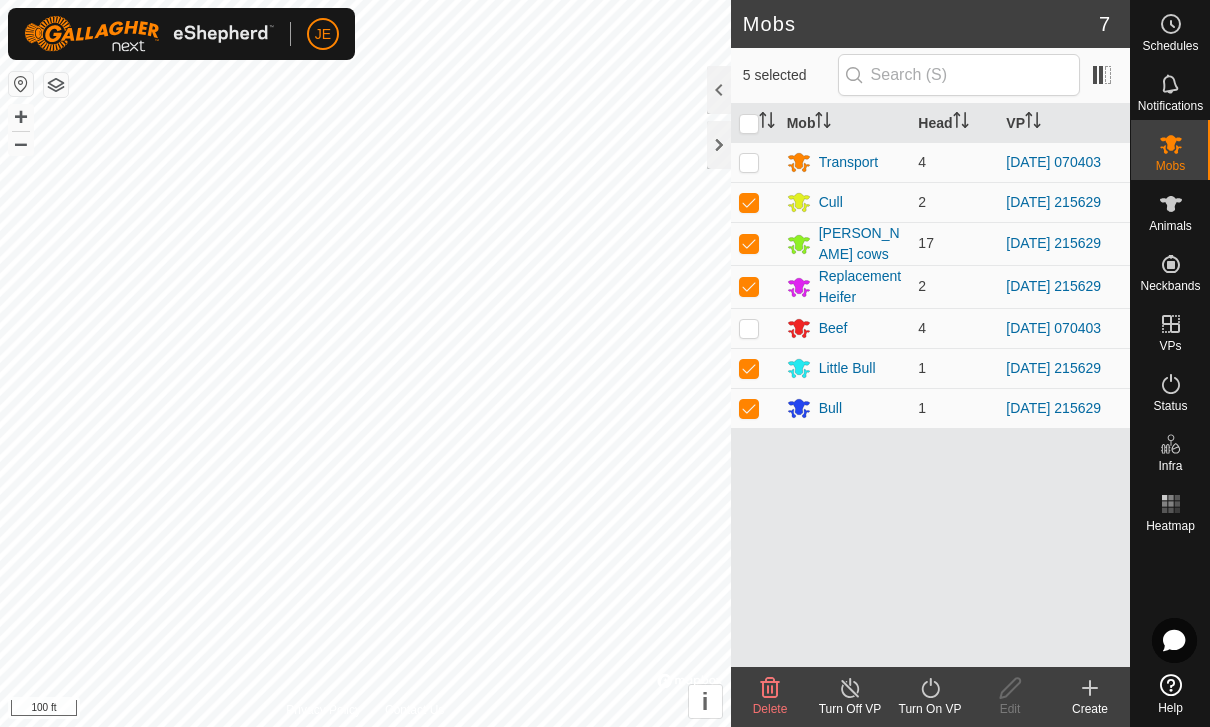 click on "Turn On VP" 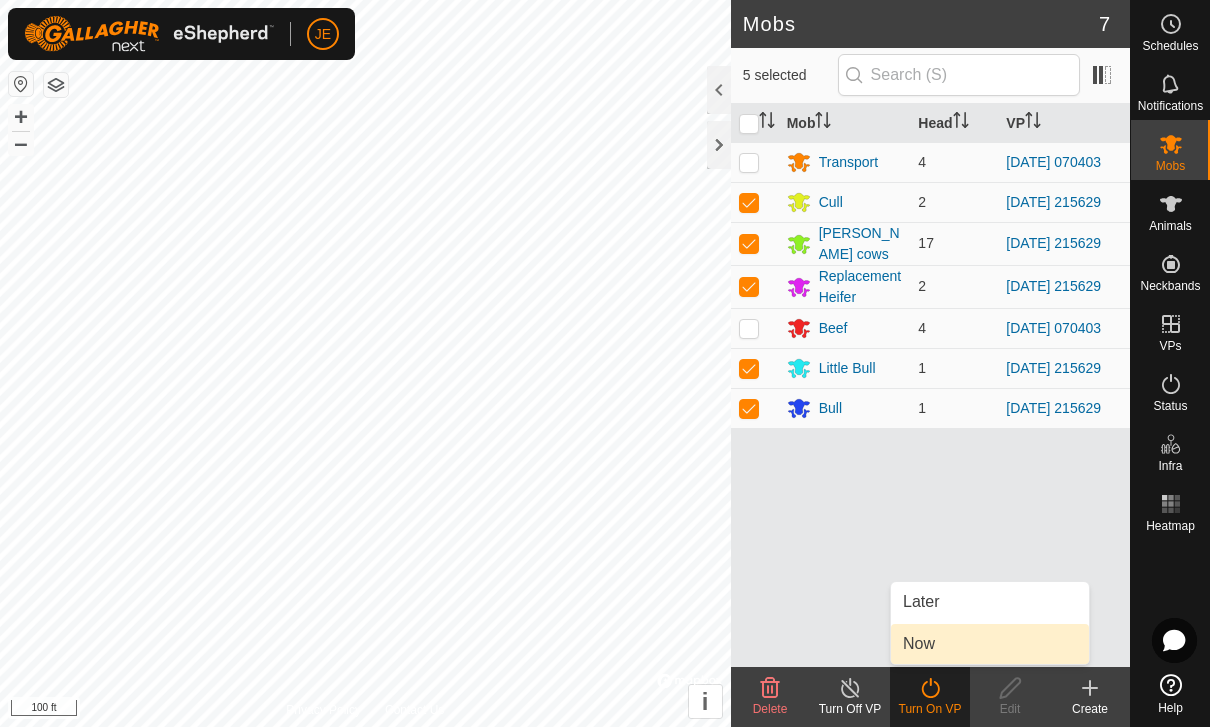 click on "Now" at bounding box center (990, 644) 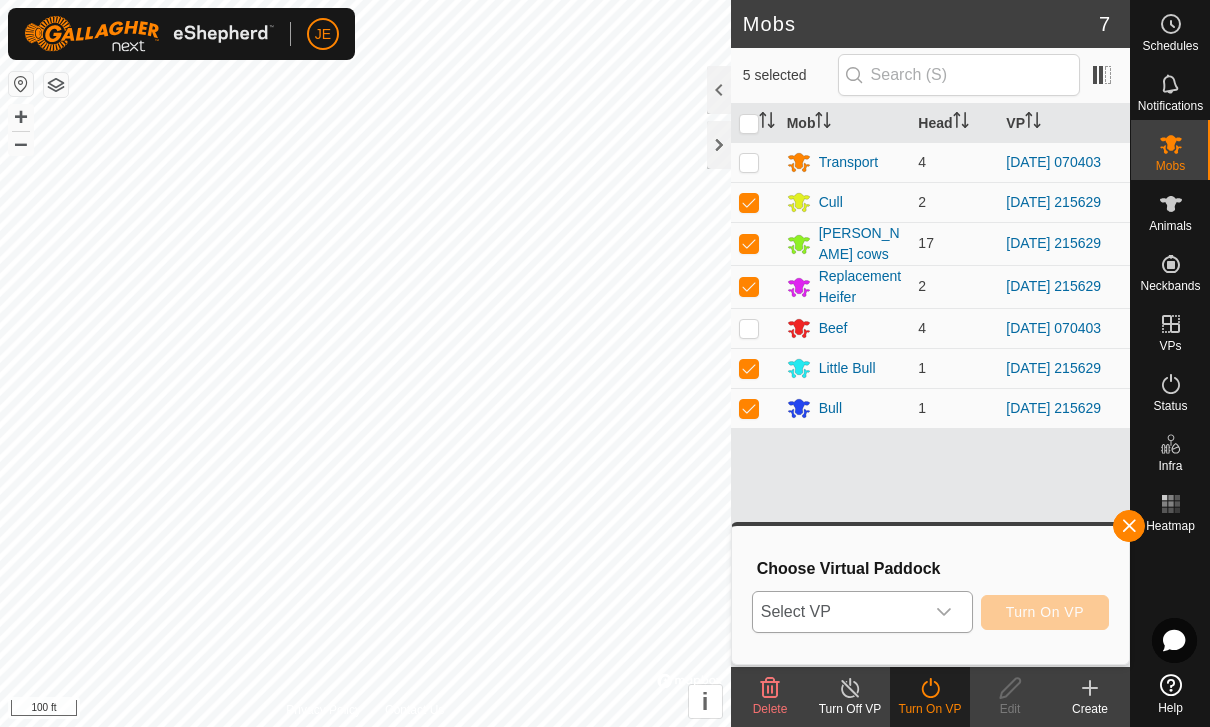 click at bounding box center [944, 612] 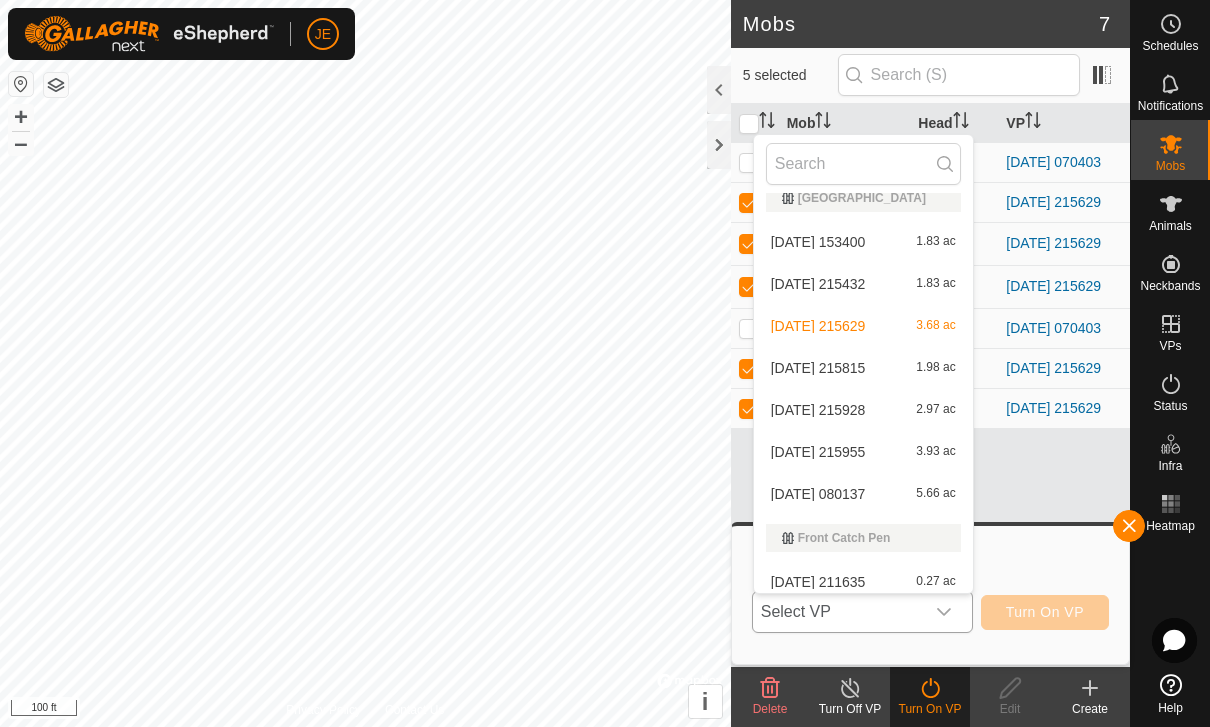 scroll, scrollTop: 820, scrollLeft: 0, axis: vertical 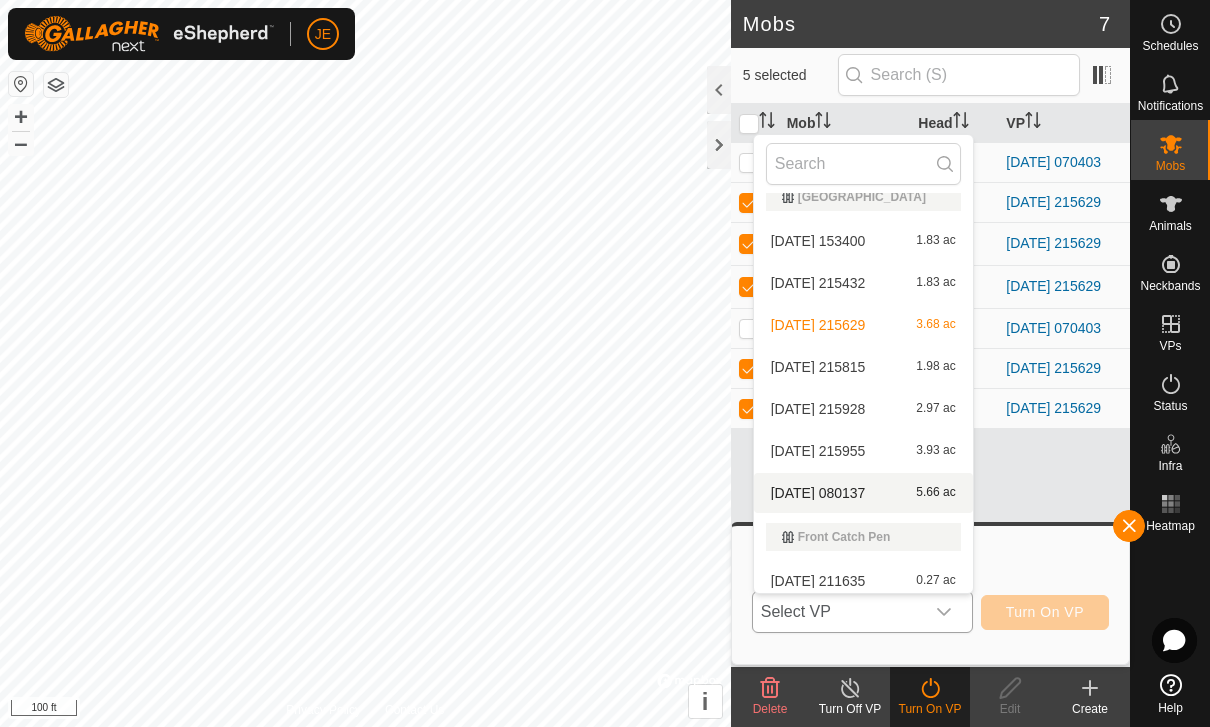 click on "[DATE] 080137" at bounding box center (818, 493) 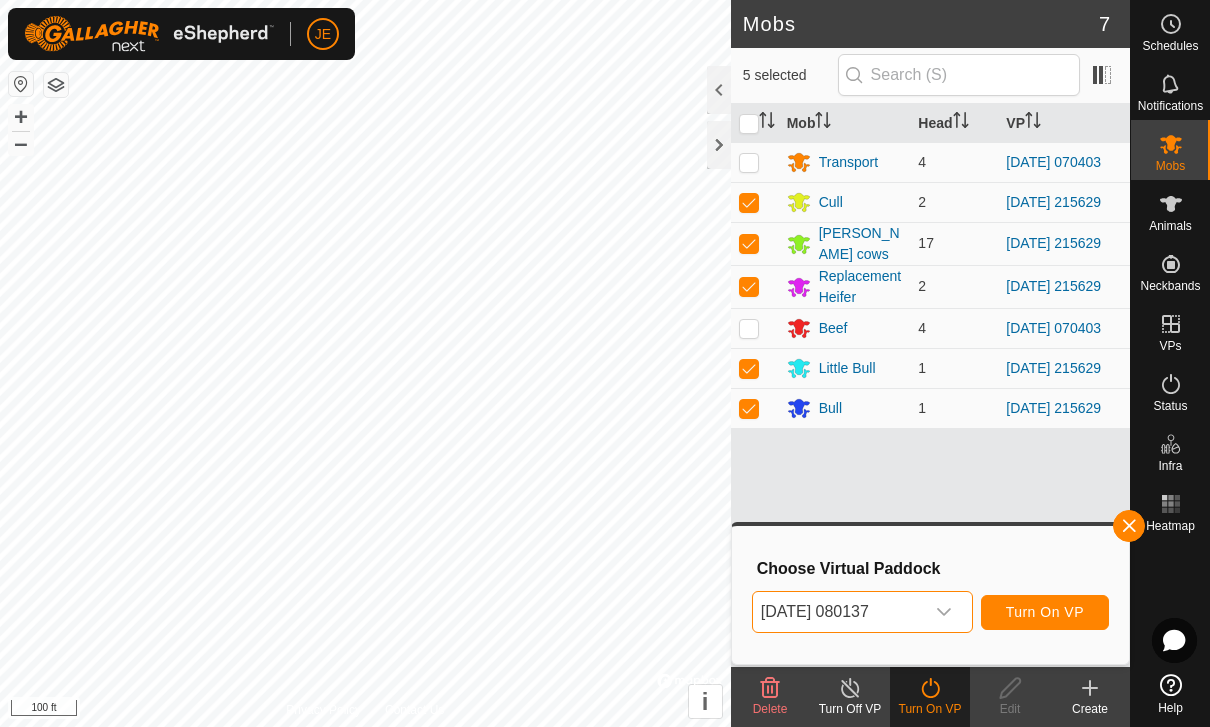click on "Turn On VP" at bounding box center [1045, 612] 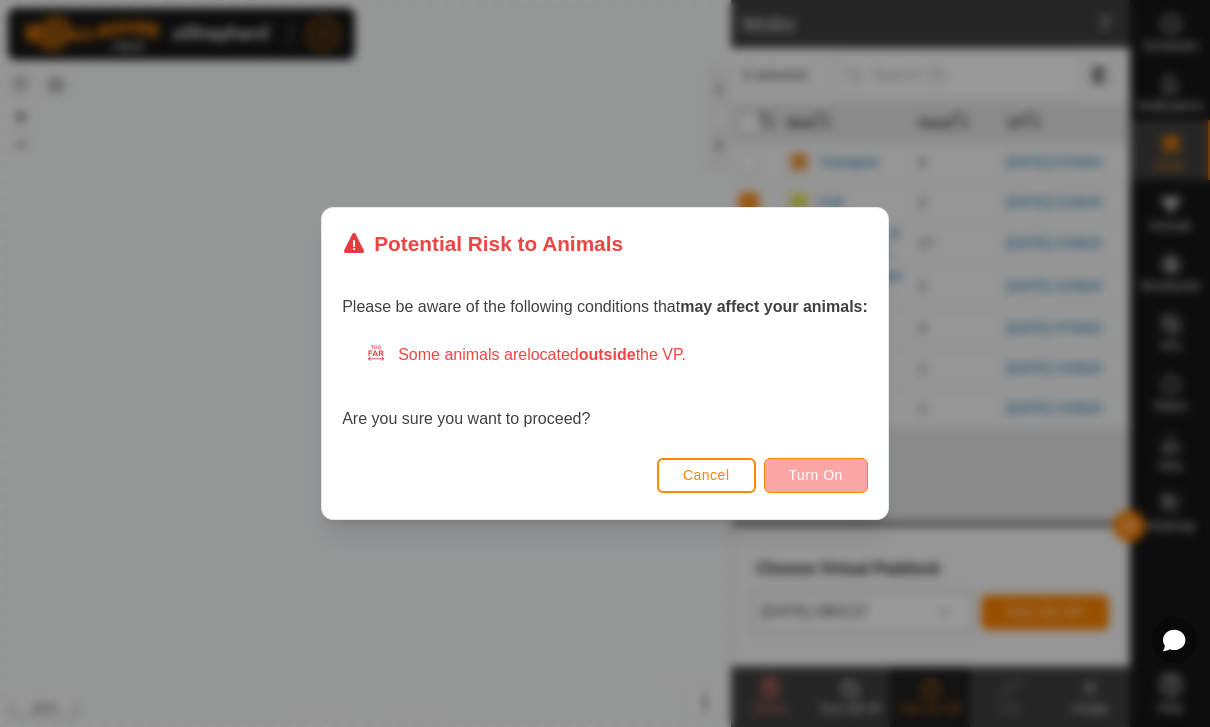 click on "Turn On" at bounding box center [816, 475] 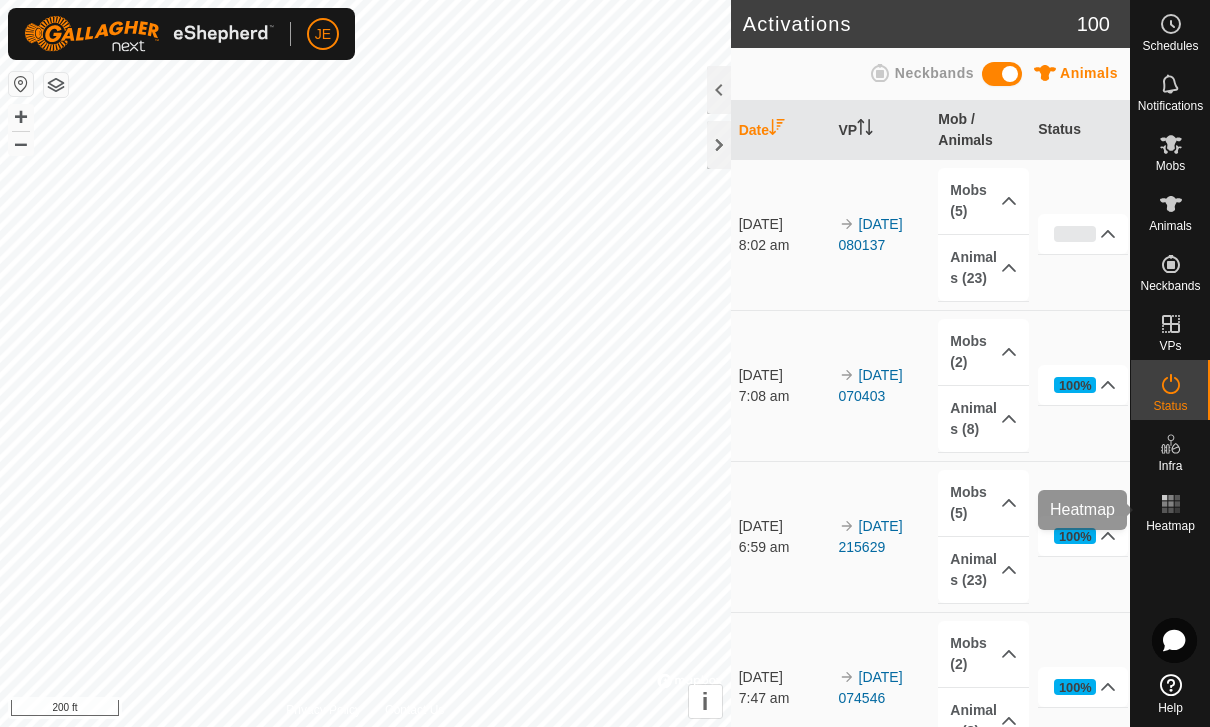 click on "Heatmap" at bounding box center [1170, 510] 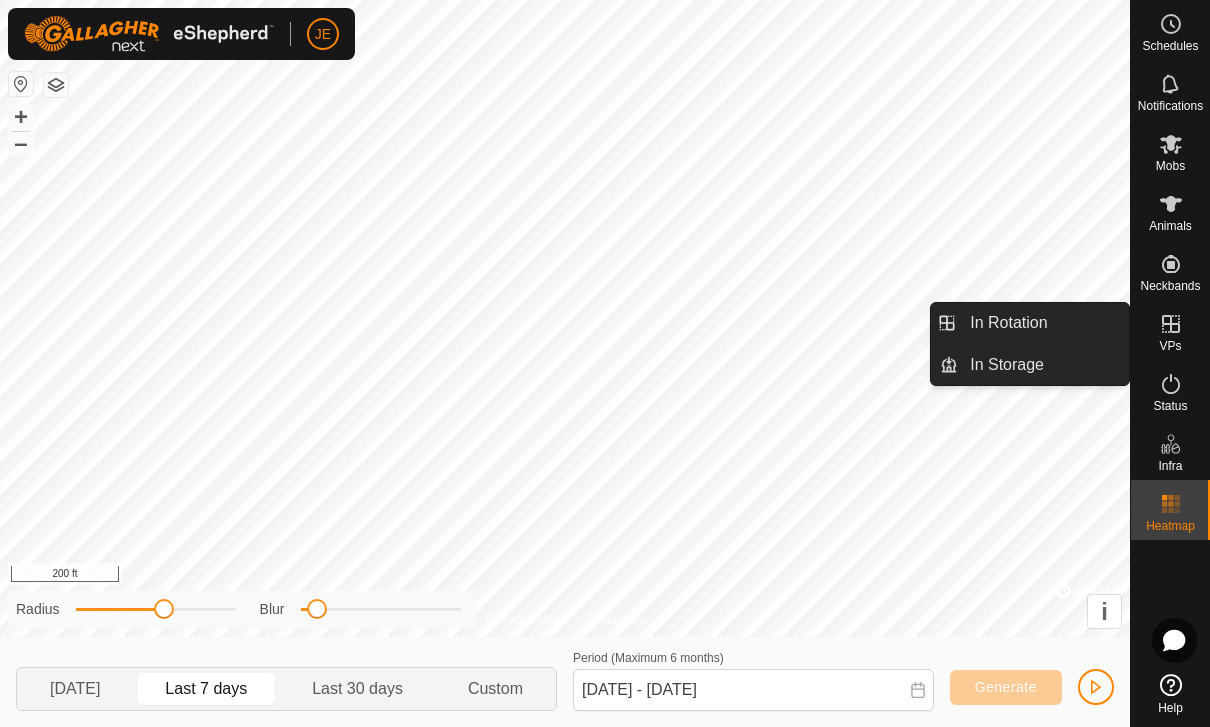 click at bounding box center [1171, 324] 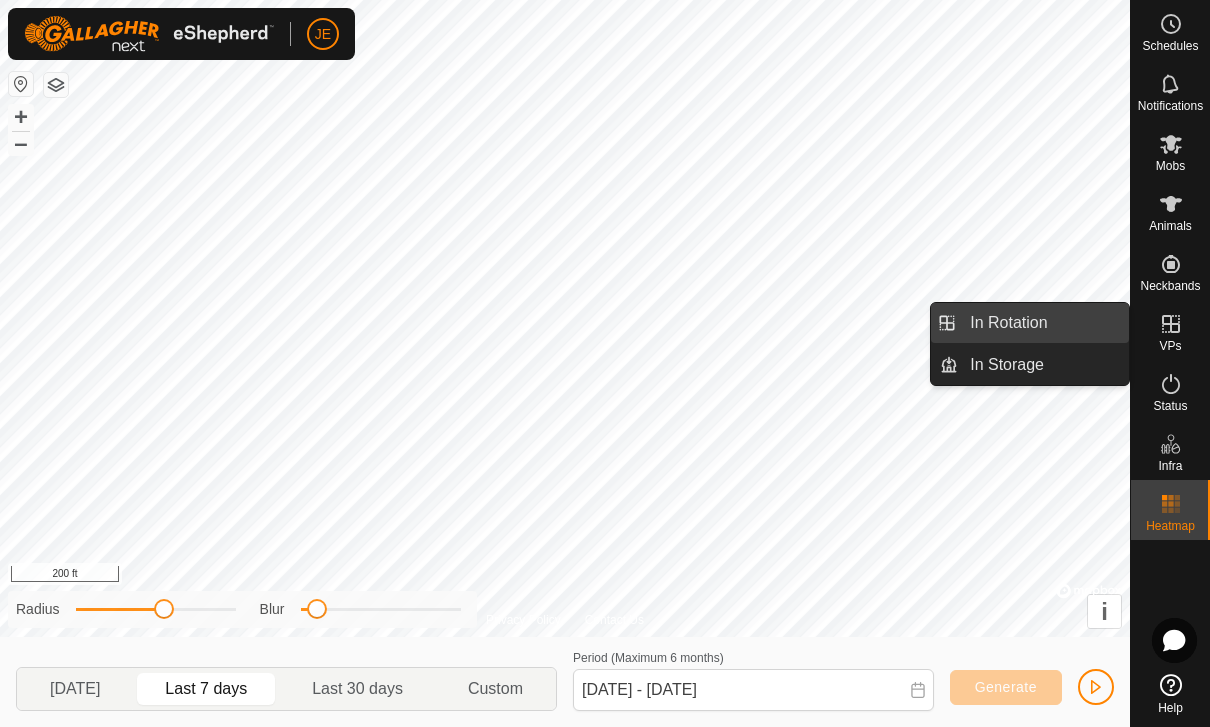 click on "In Rotation" at bounding box center (1008, 323) 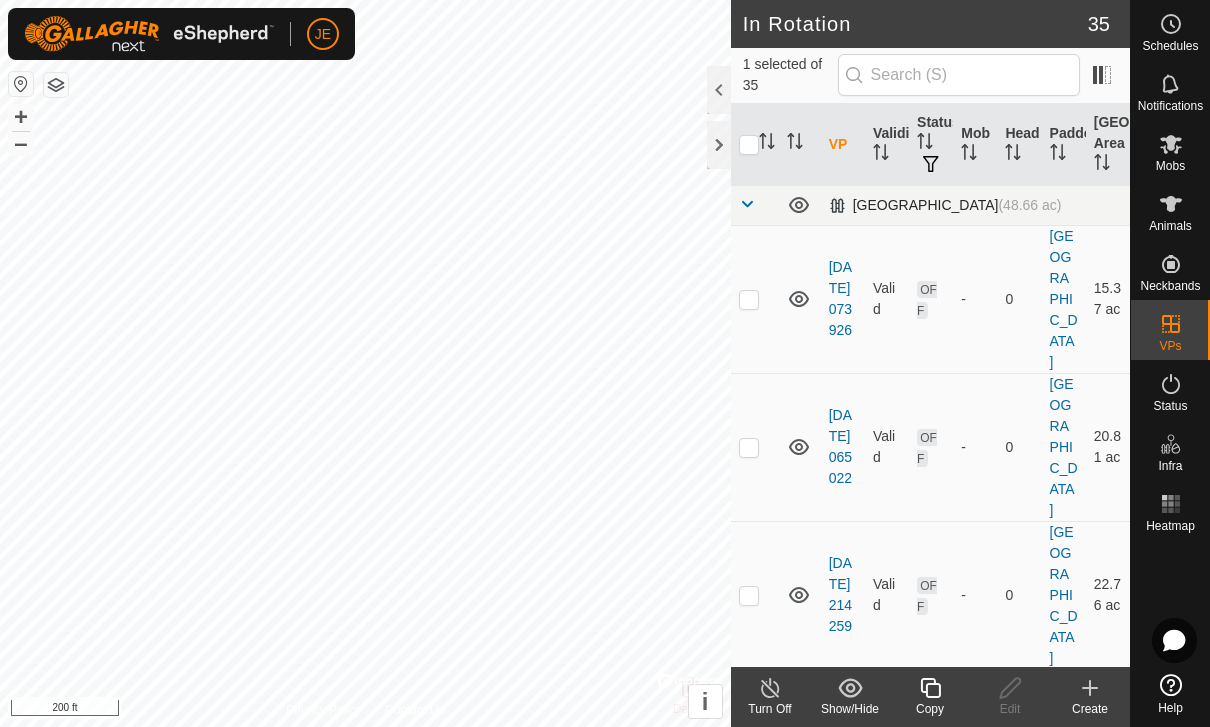 click at bounding box center (747, 204) 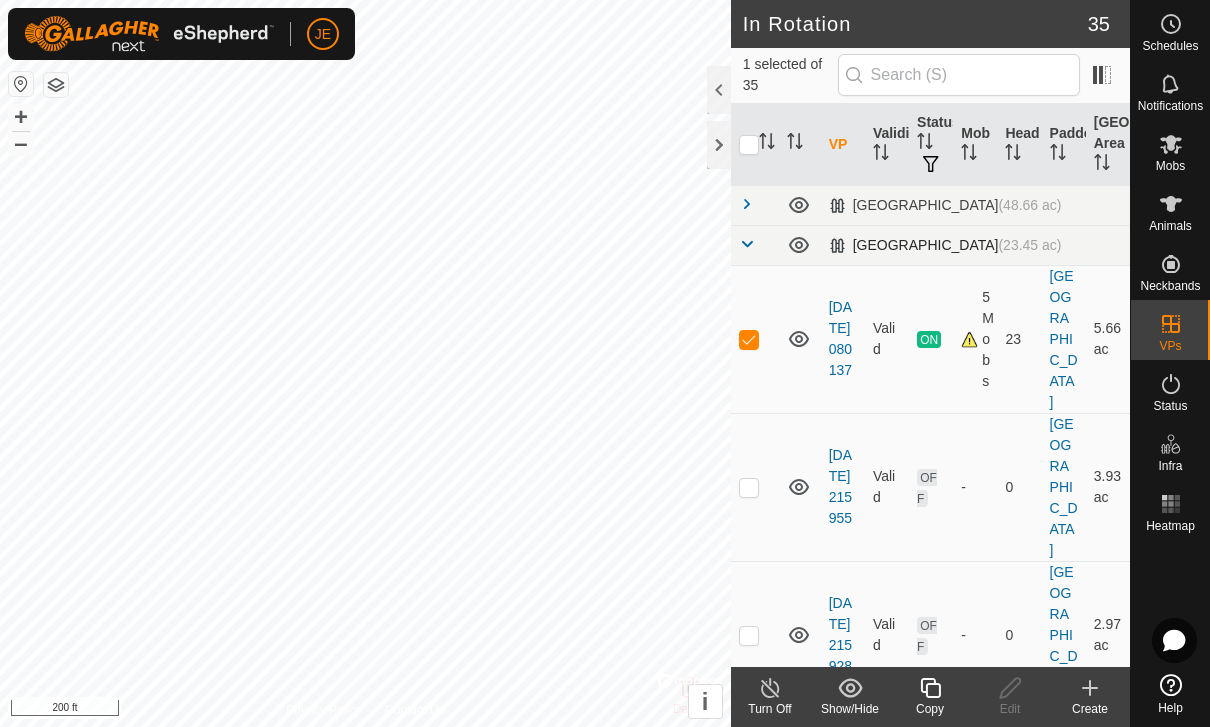 click at bounding box center [747, 244] 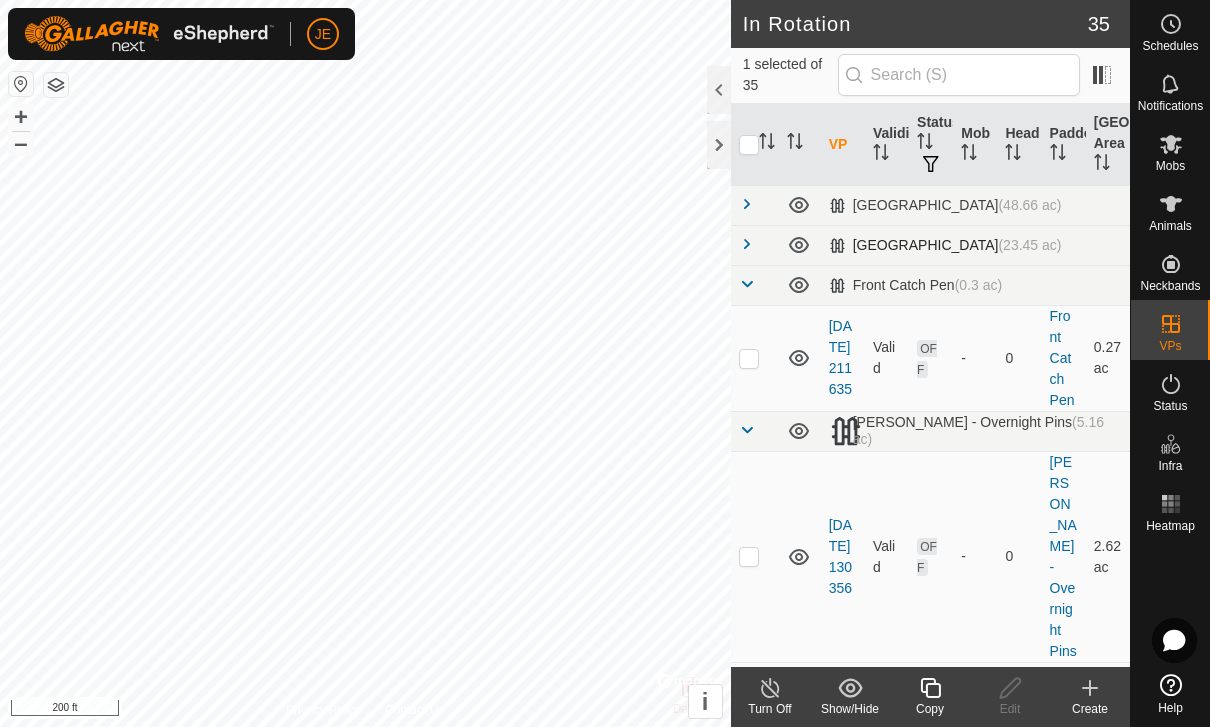 click at bounding box center (747, 244) 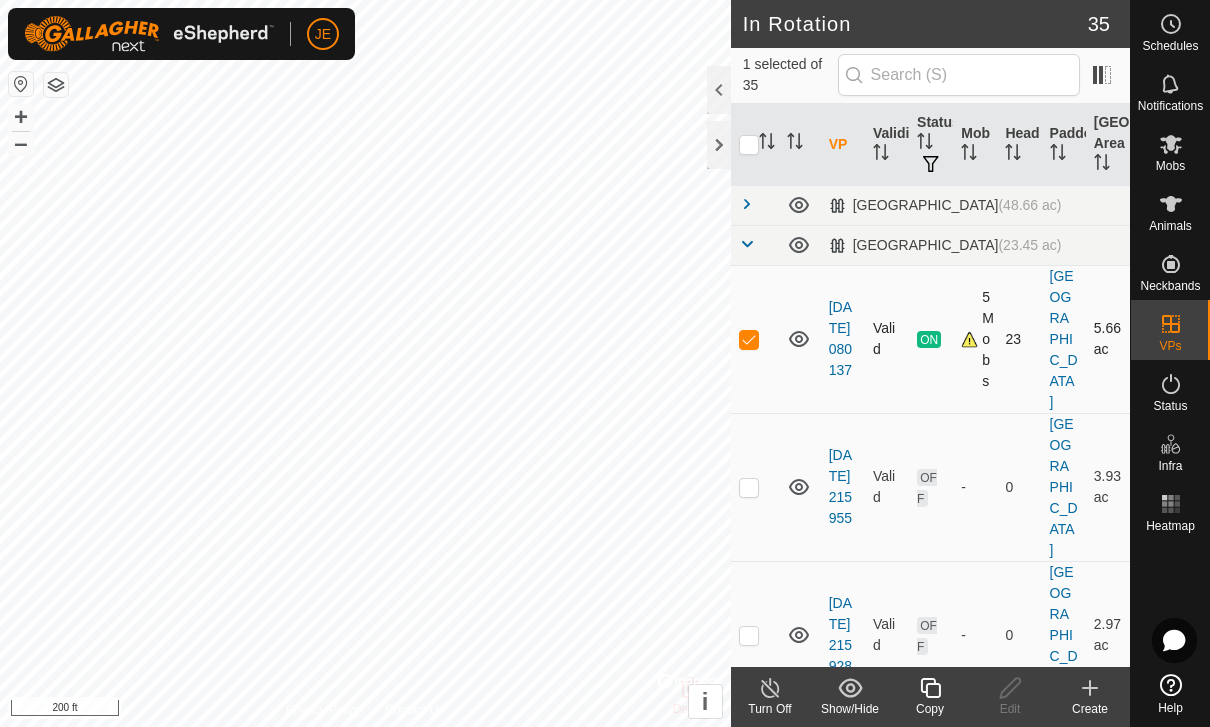 click at bounding box center [749, 339] 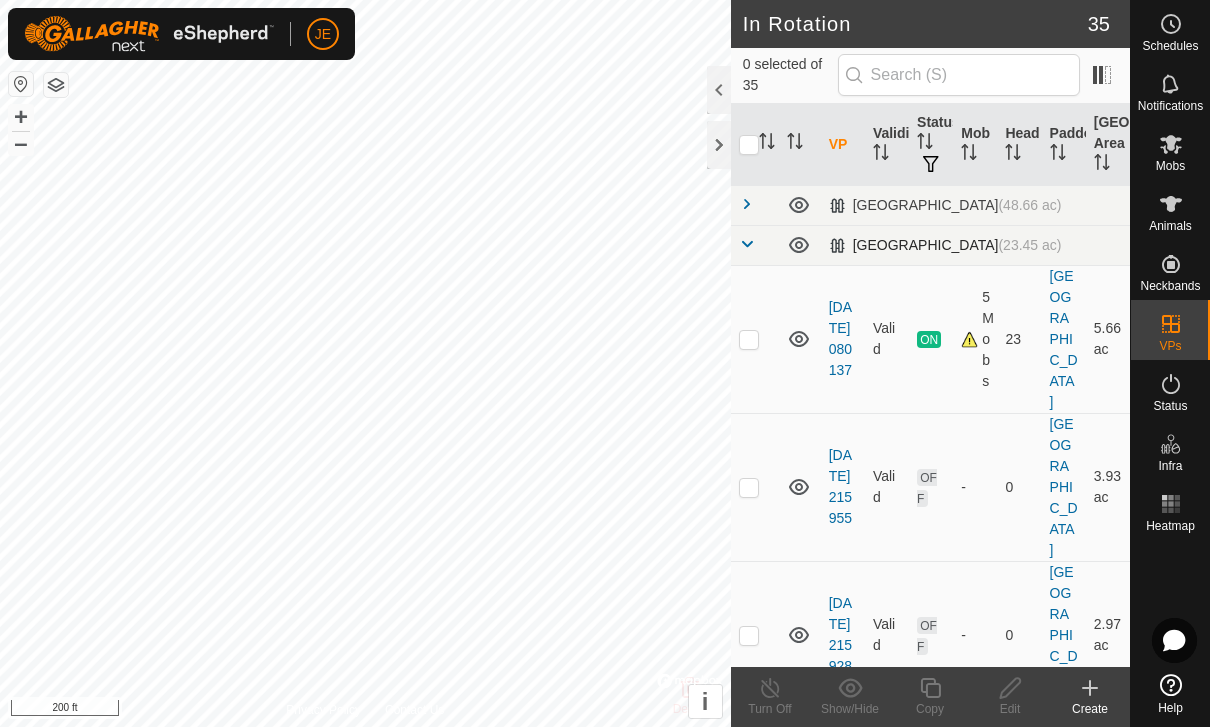 click at bounding box center (747, 244) 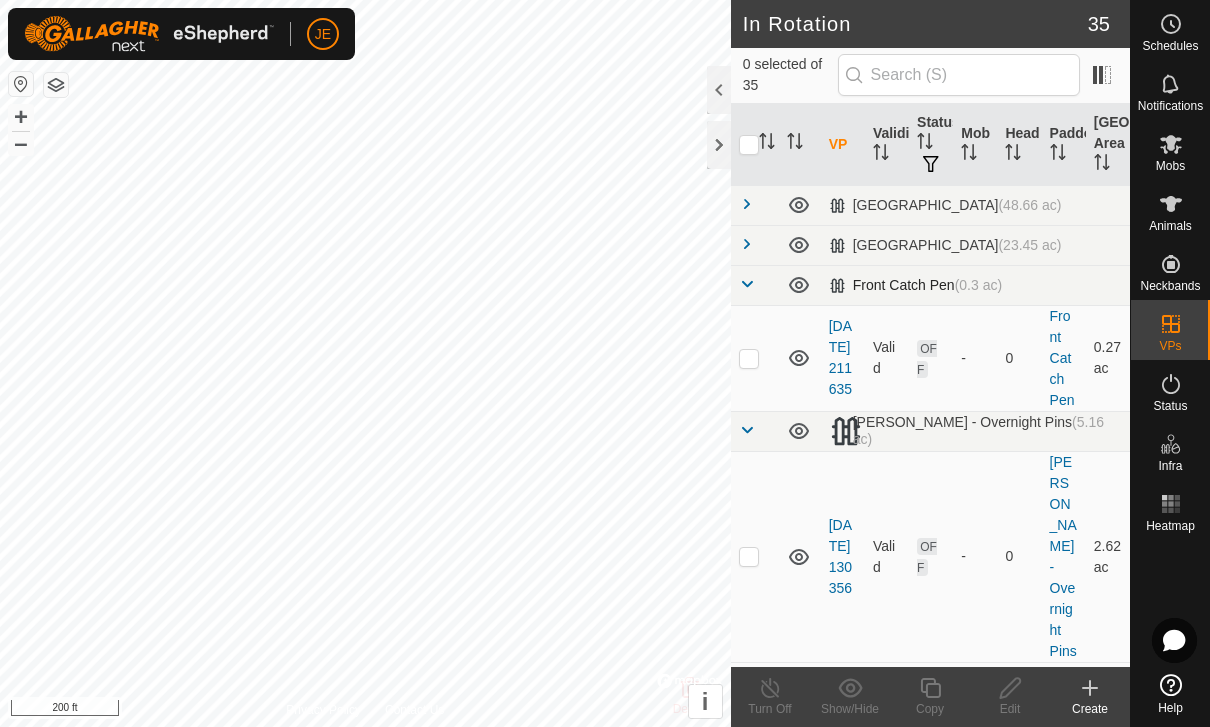 click at bounding box center (755, 285) 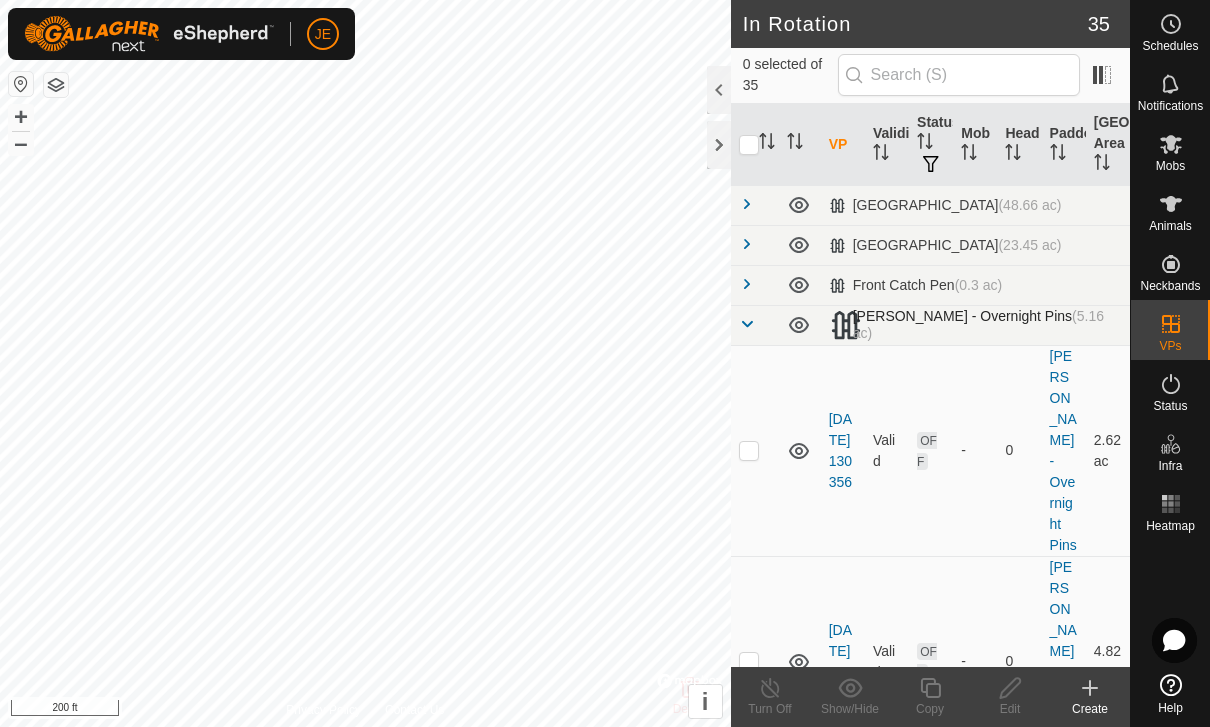 click at bounding box center (747, 324) 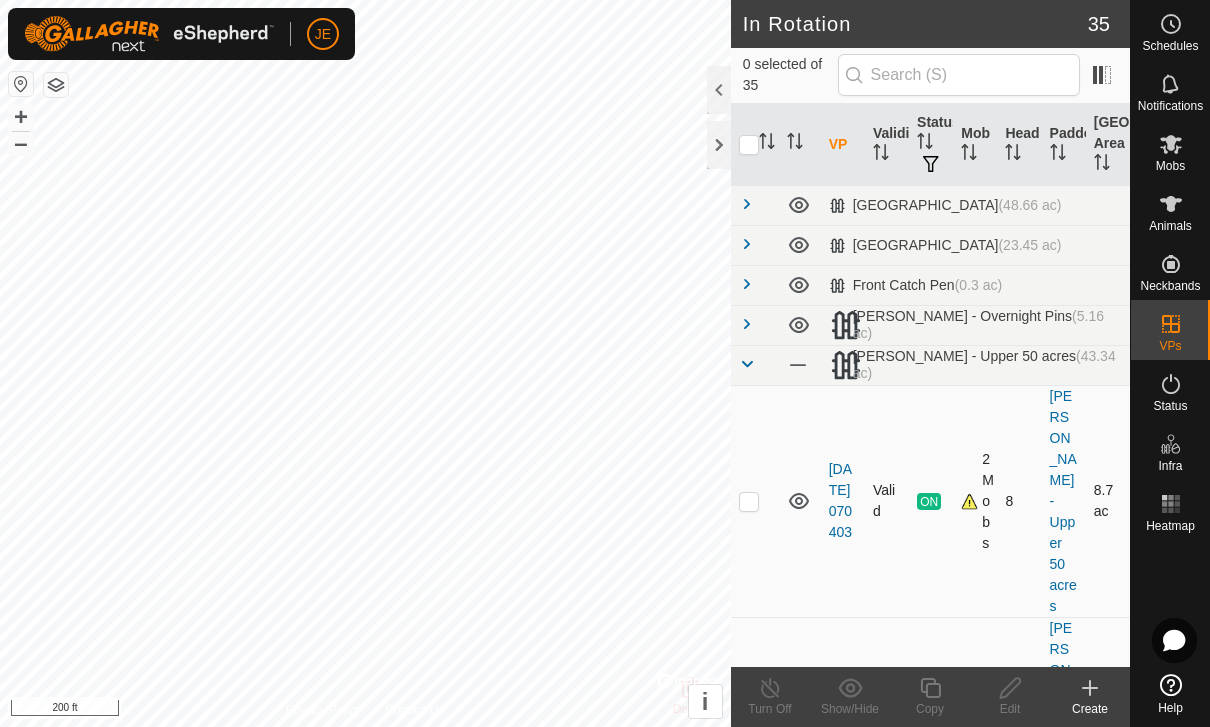 click at bounding box center [755, 501] 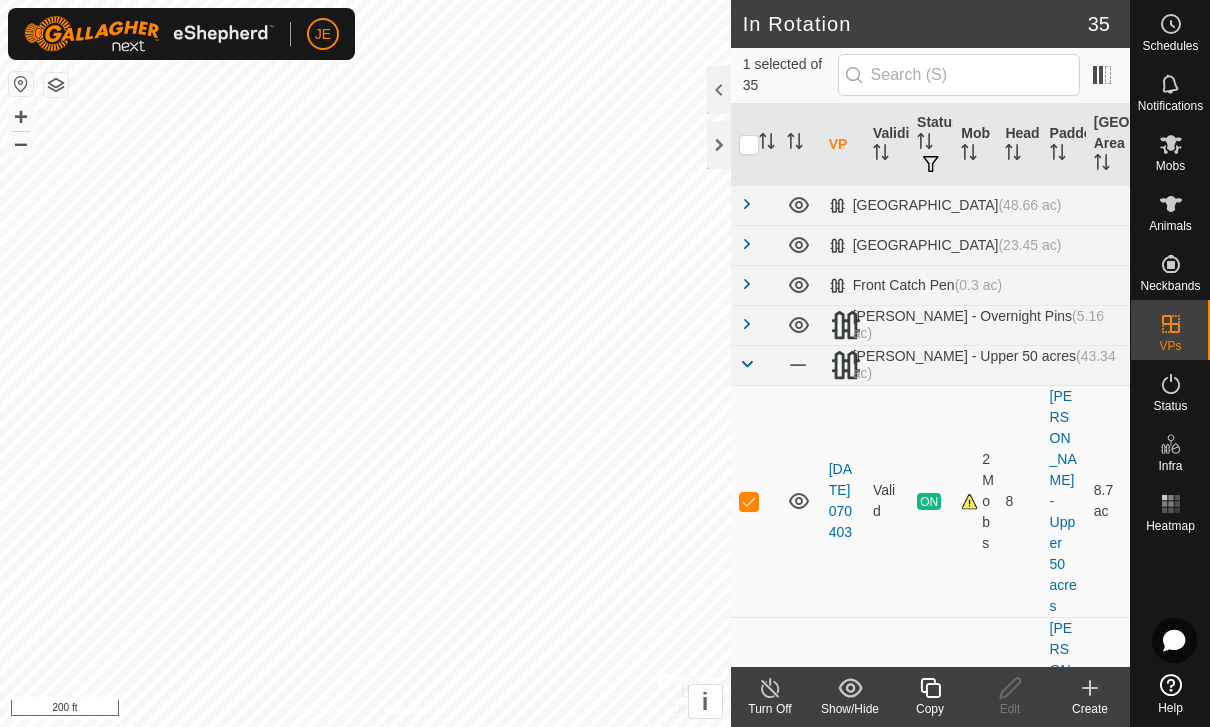 click 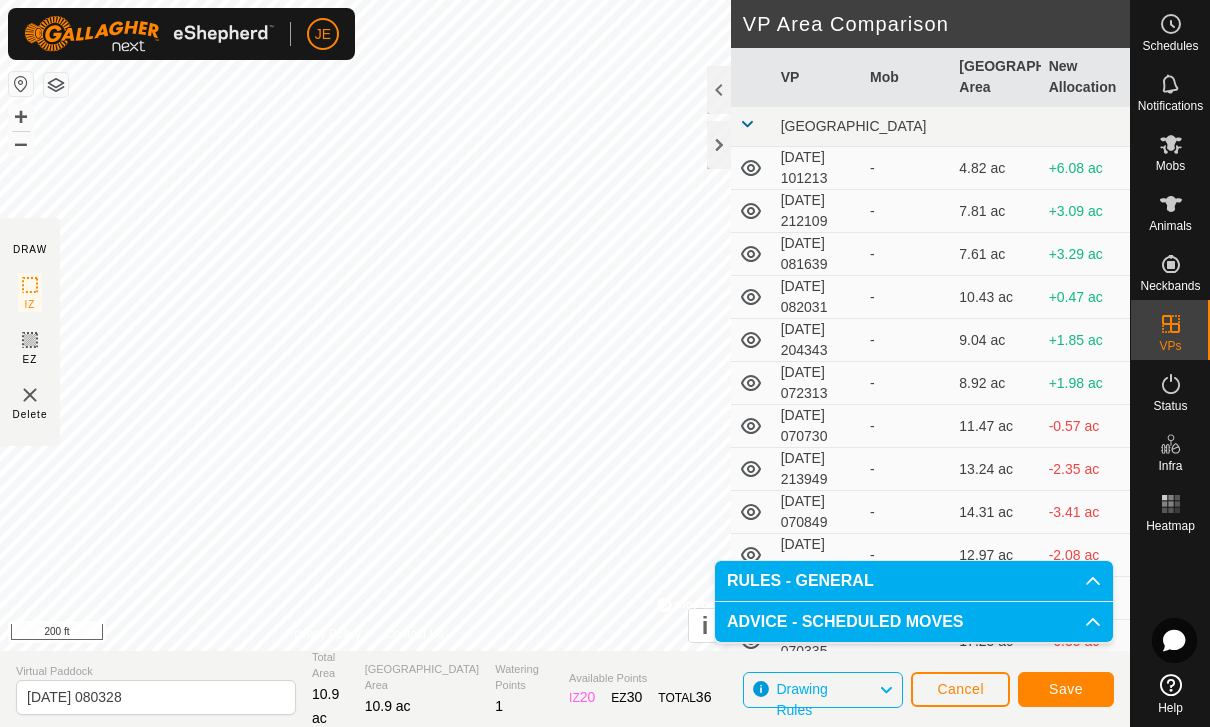 click on "Save" 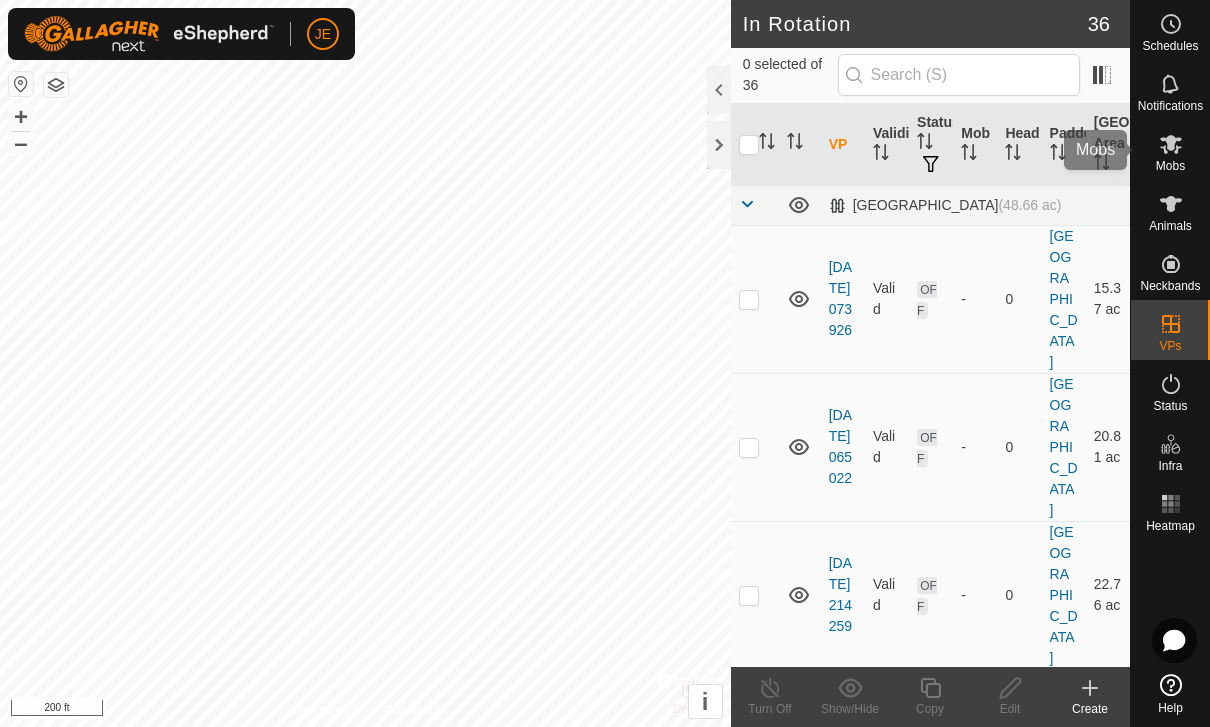 click 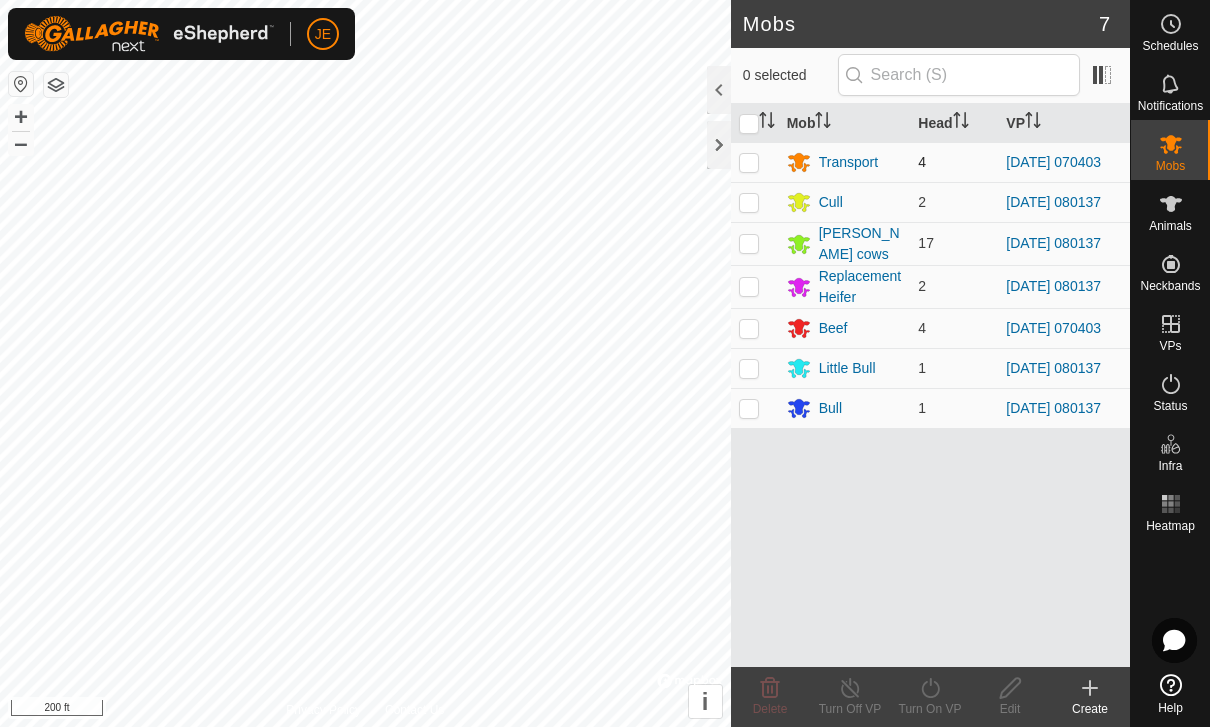click at bounding box center [749, 162] 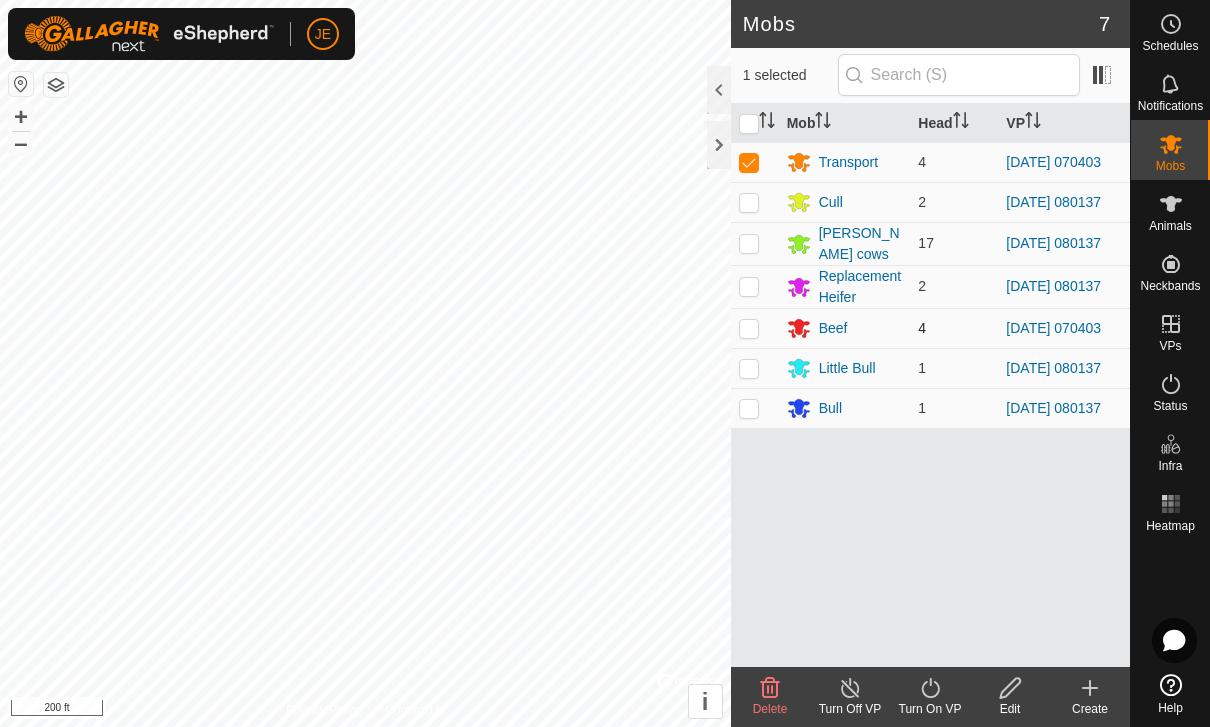 click at bounding box center (749, 328) 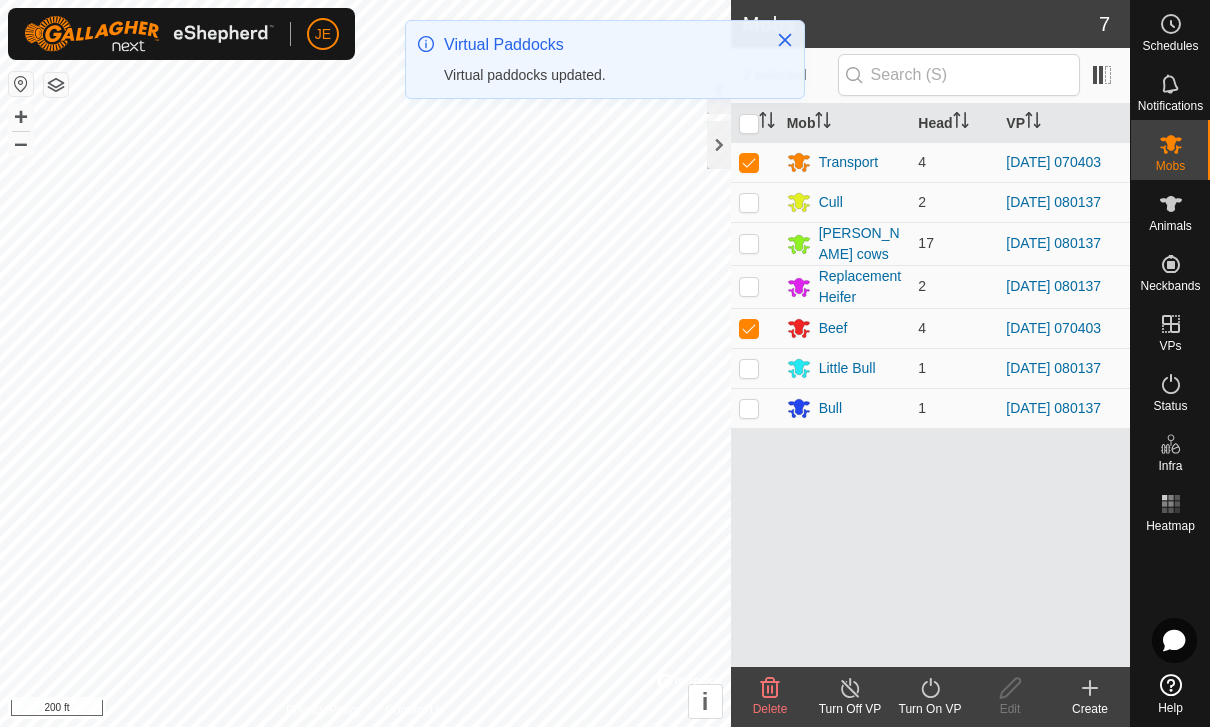 click 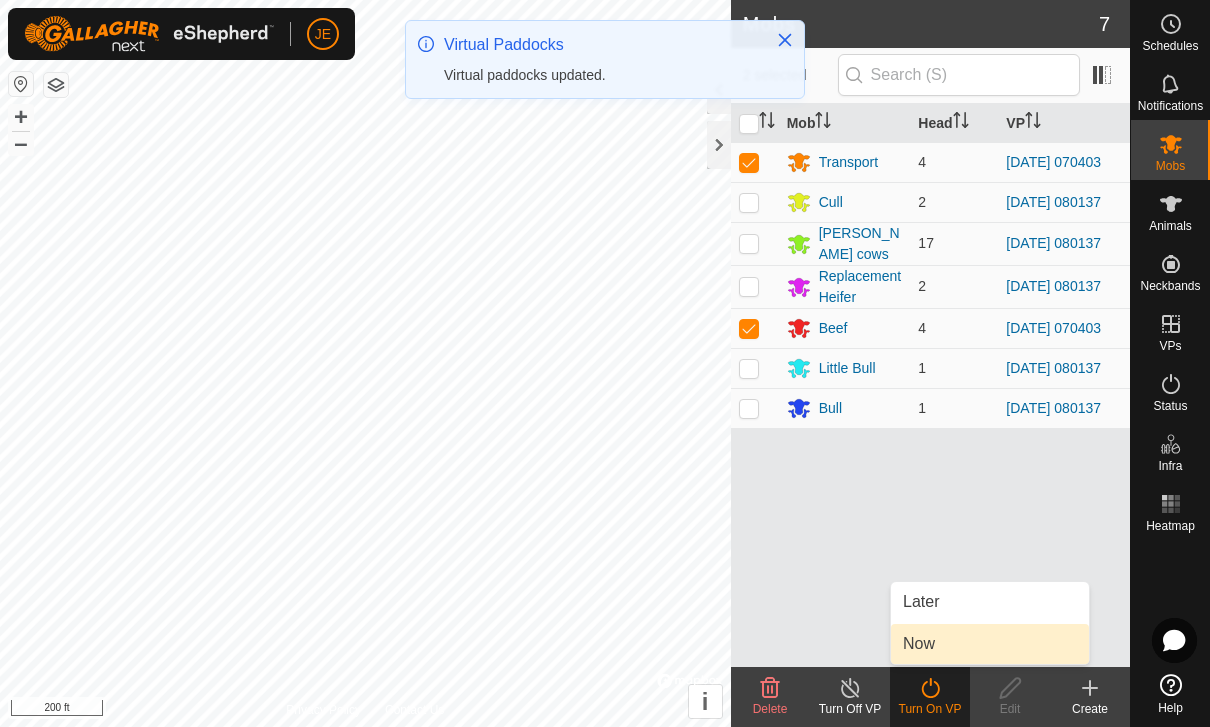 click on "Now" at bounding box center (990, 644) 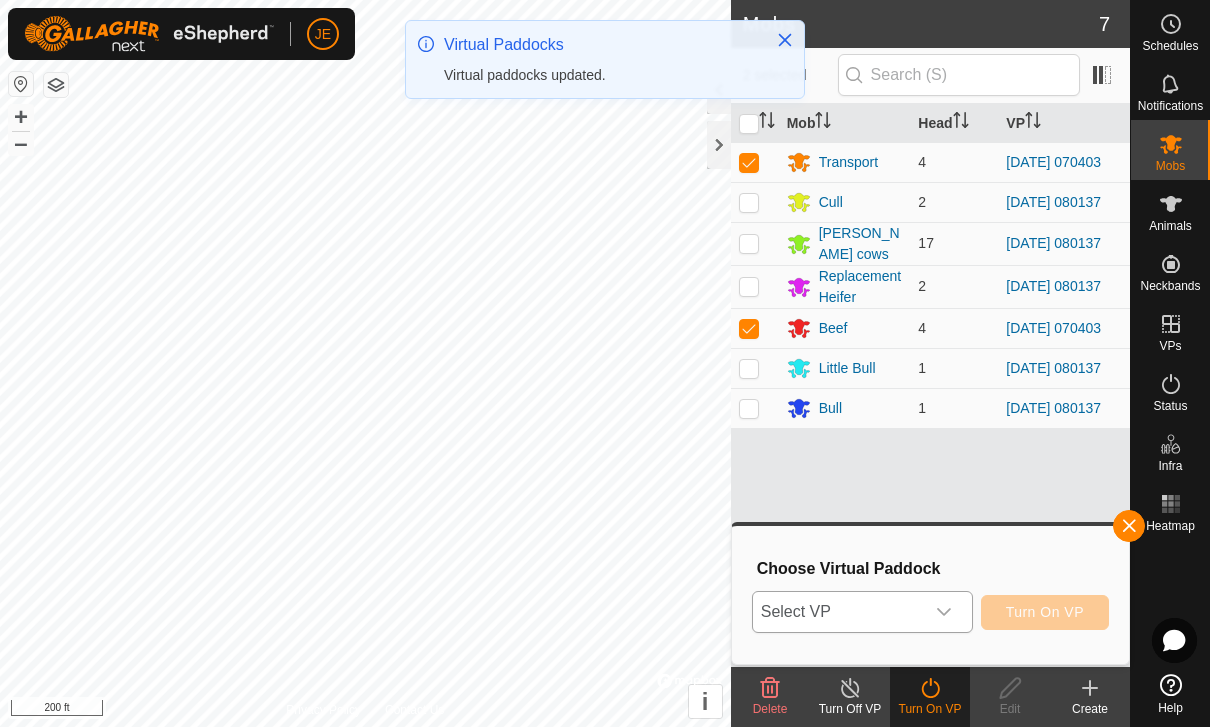 click at bounding box center [944, 612] 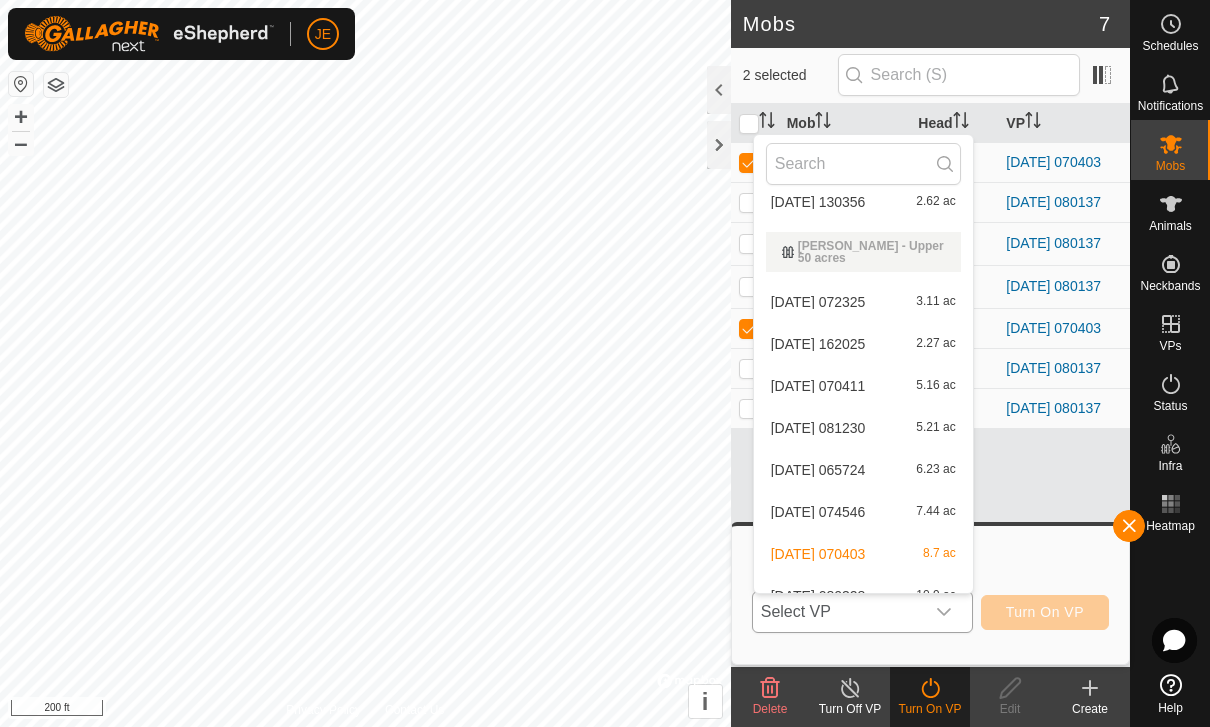 scroll, scrollTop: 1340, scrollLeft: 0, axis: vertical 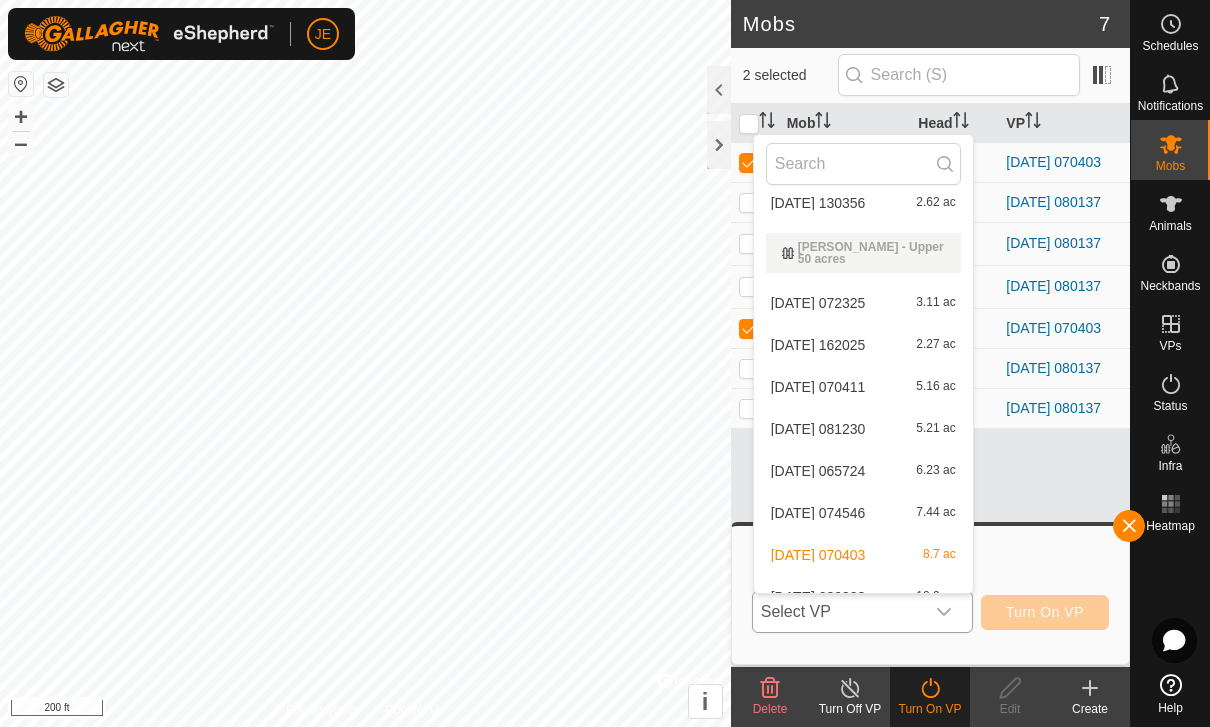 click on "[DATE] 080328  10.9 ac" at bounding box center [863, 597] 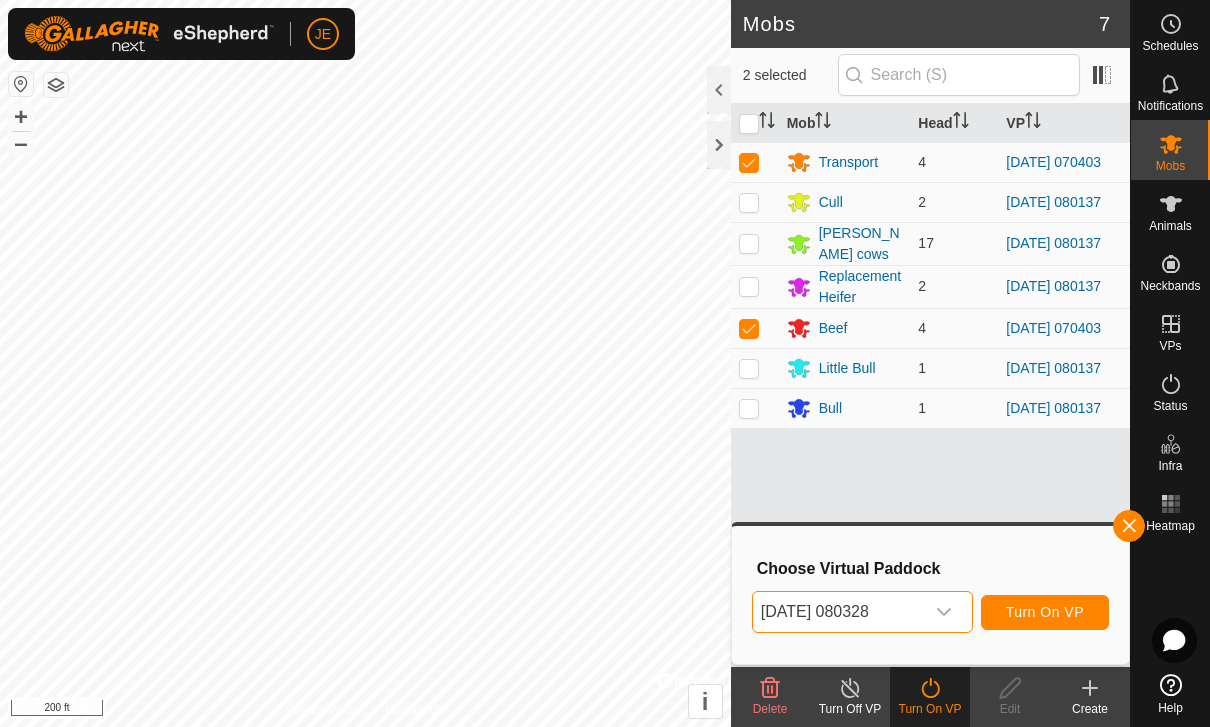 click on "Turn On VP" at bounding box center (1045, 612) 